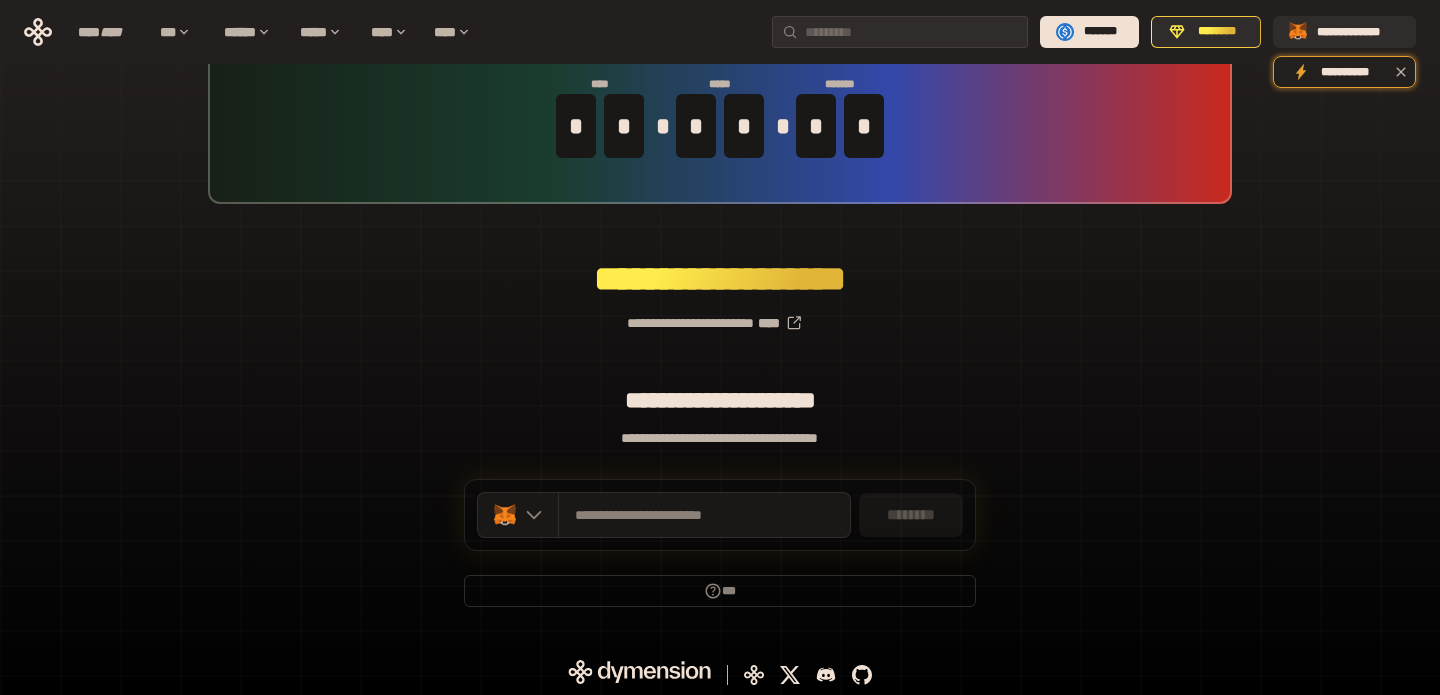 scroll, scrollTop: 88, scrollLeft: 0, axis: vertical 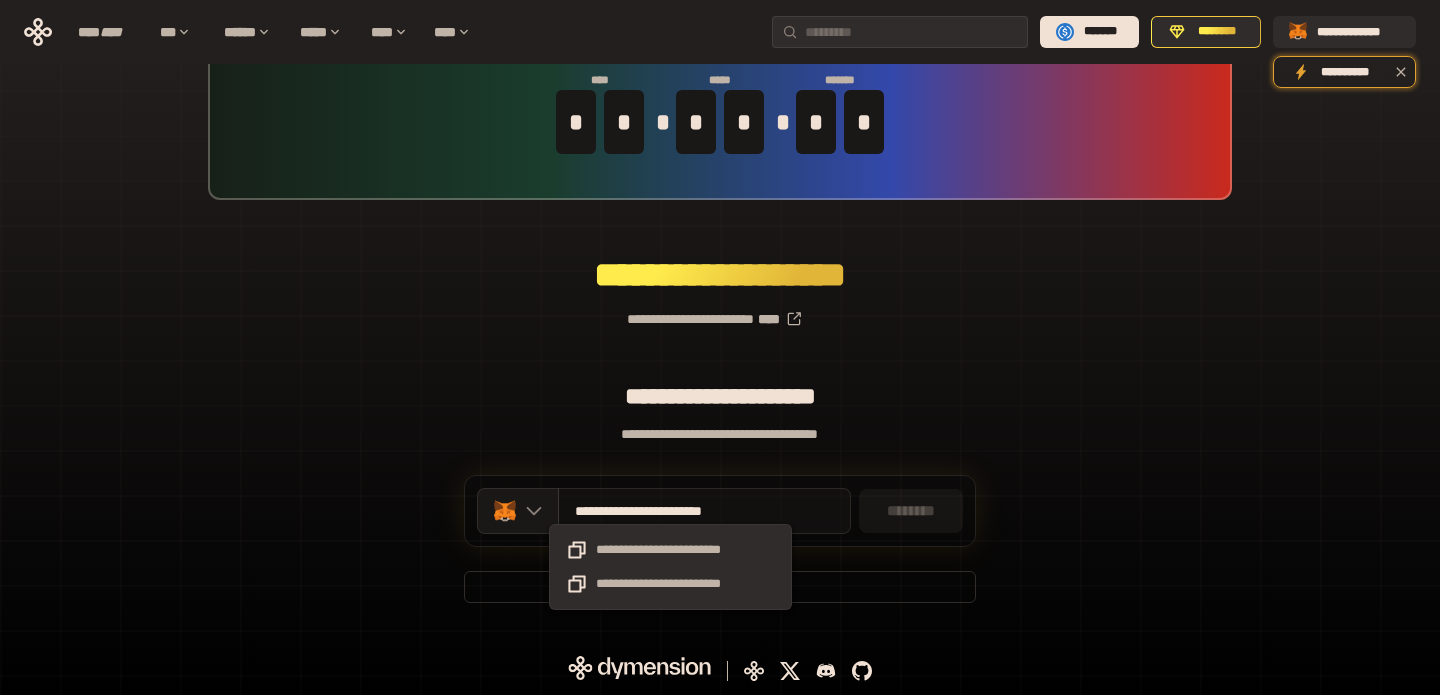 click on "**********" at bounding box center [670, 511] 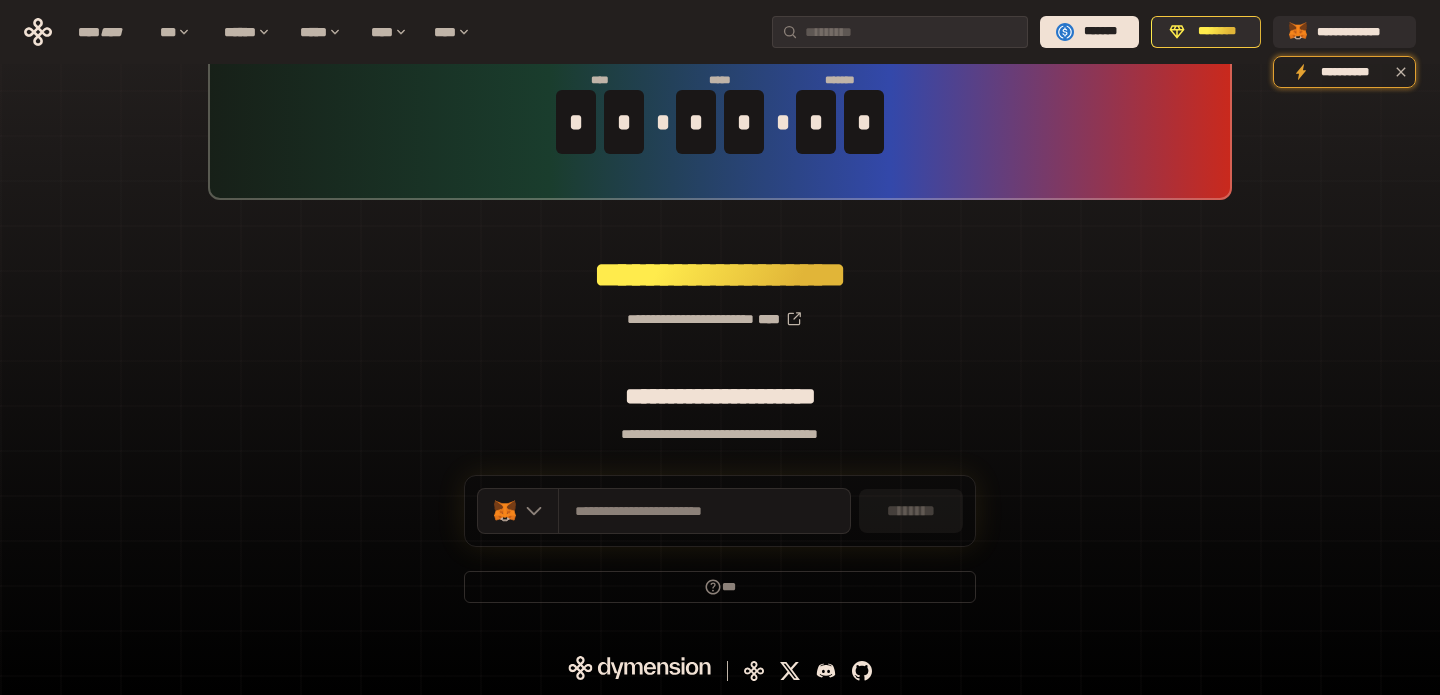 scroll, scrollTop: 0, scrollLeft: 0, axis: both 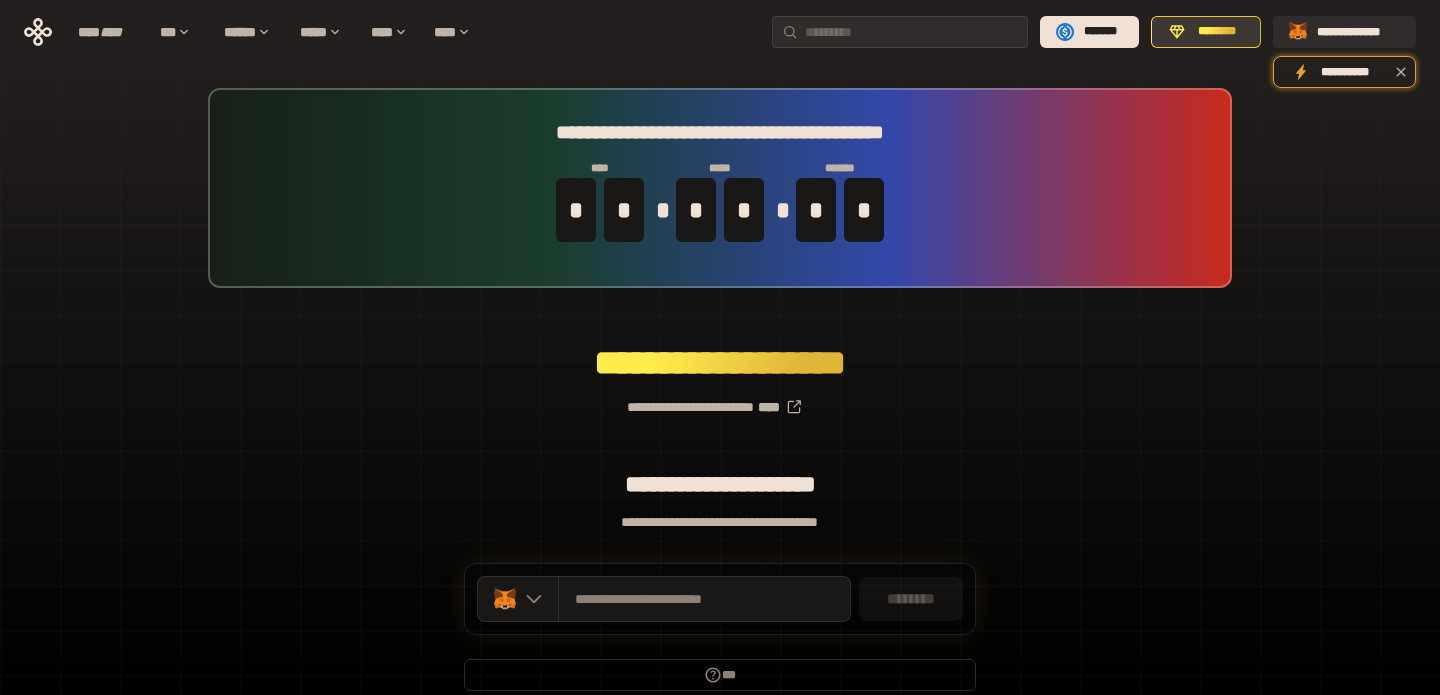 click 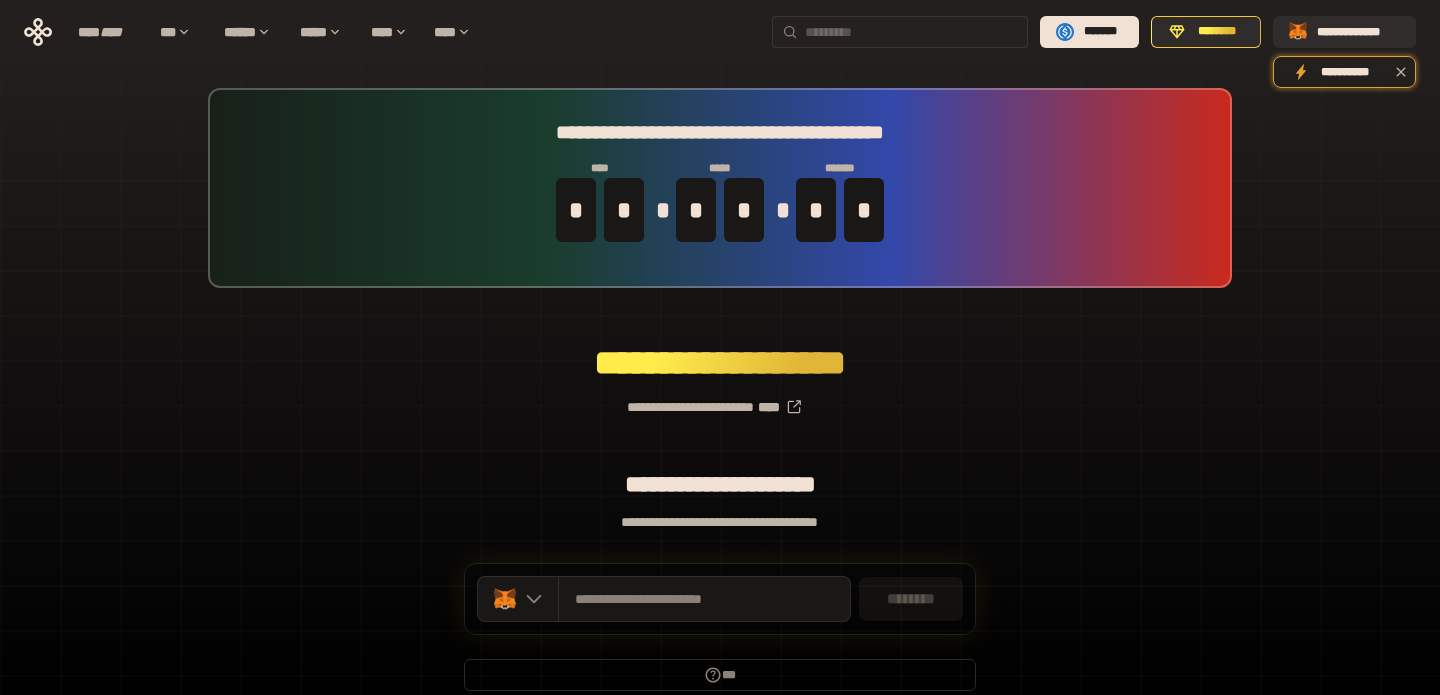 click at bounding box center (912, 32) 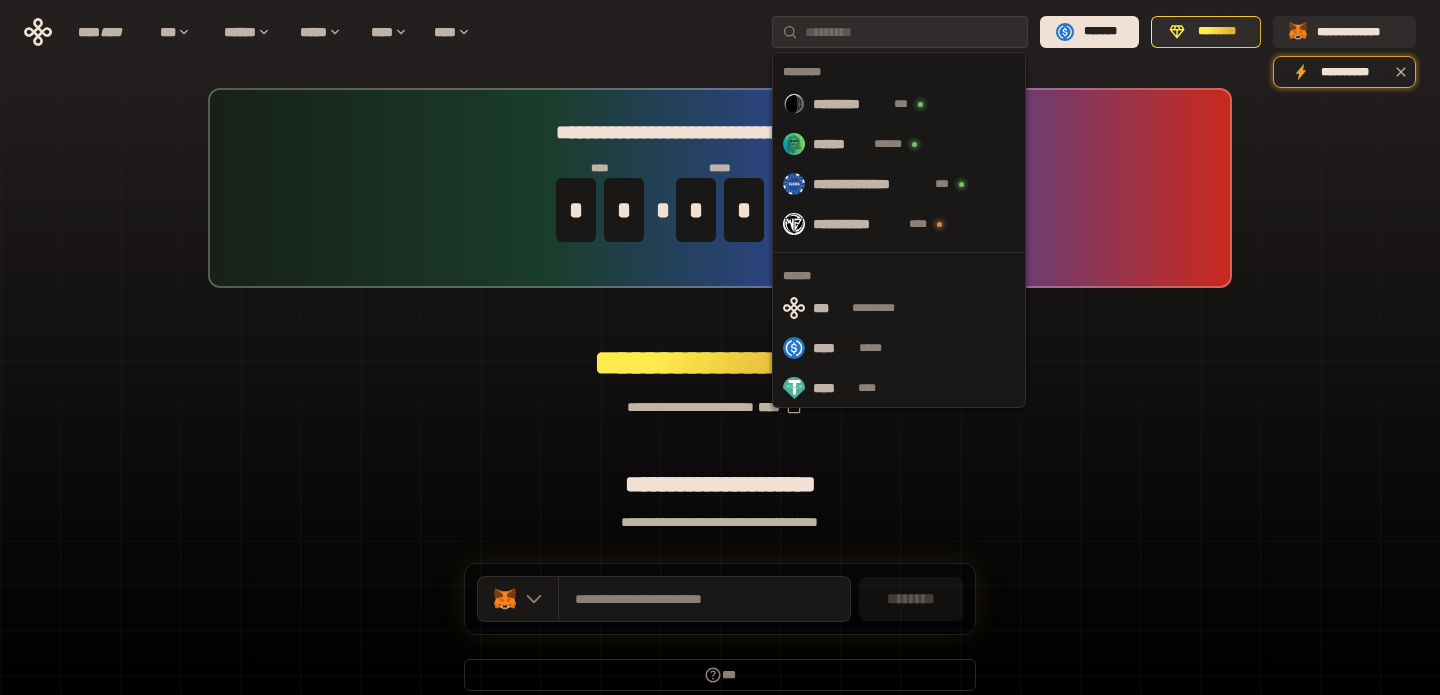 click on "**********" at bounding box center (720, 399) 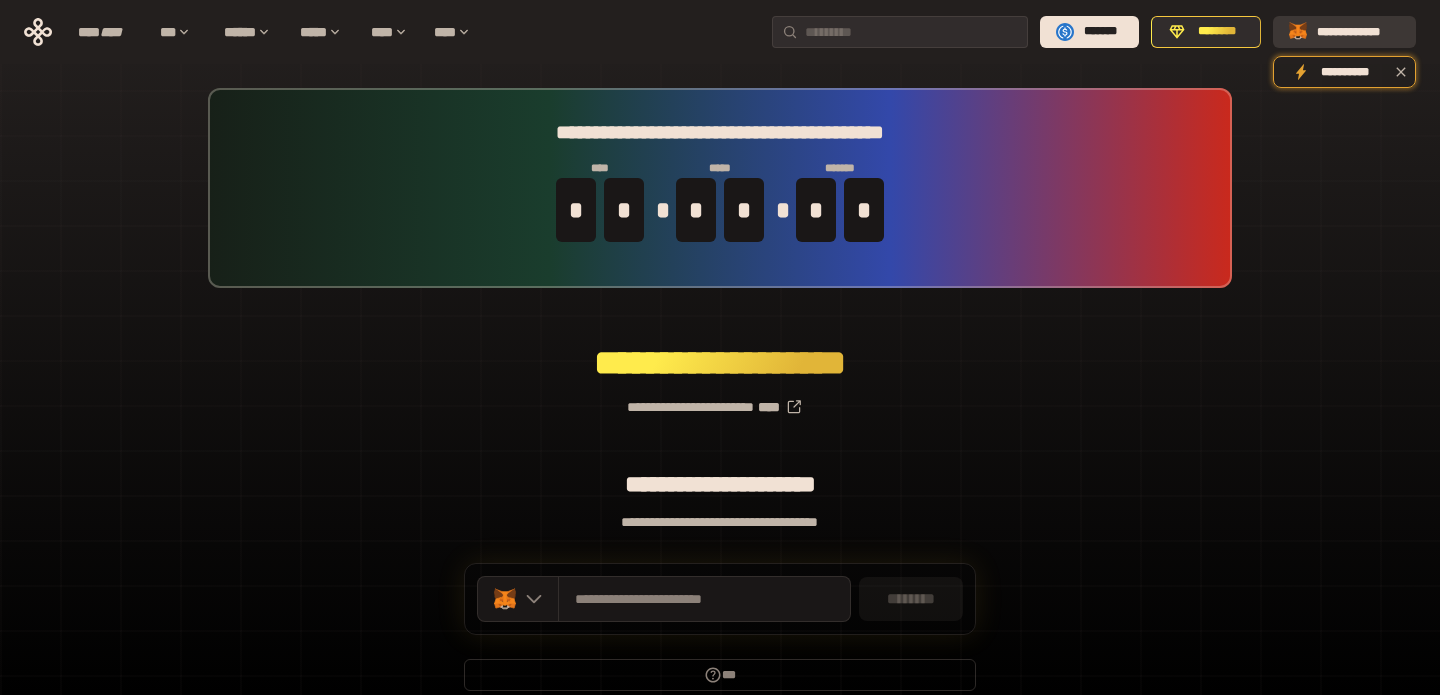 click on "**********" at bounding box center [1344, 32] 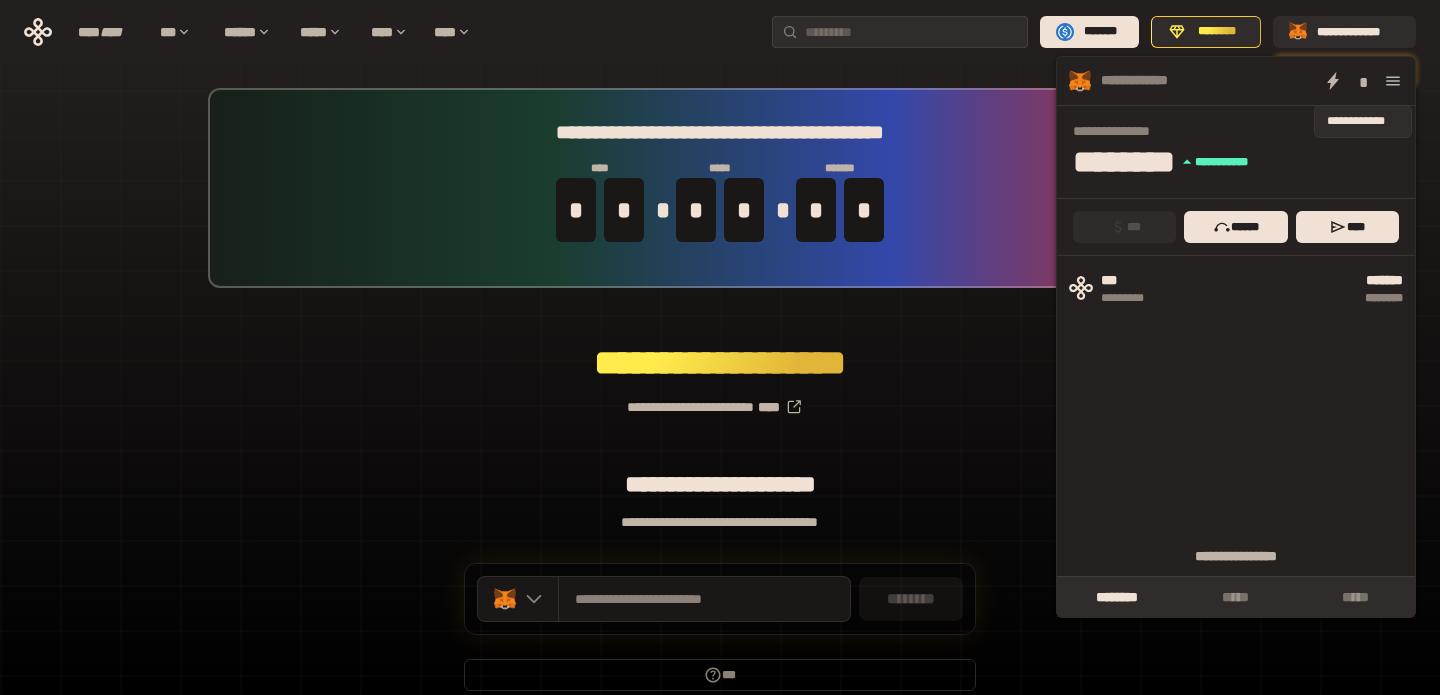 click on "*" at bounding box center (1363, 81) 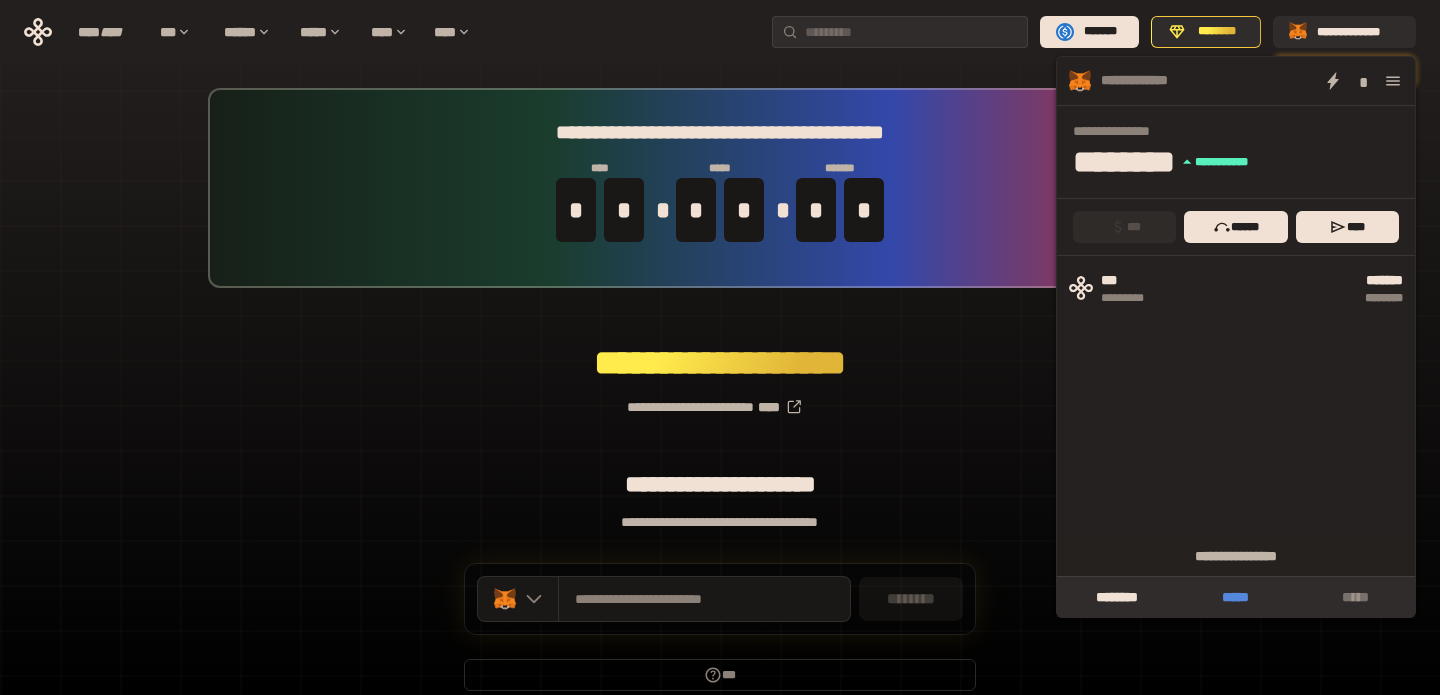 click on "*****" at bounding box center (1235, 597) 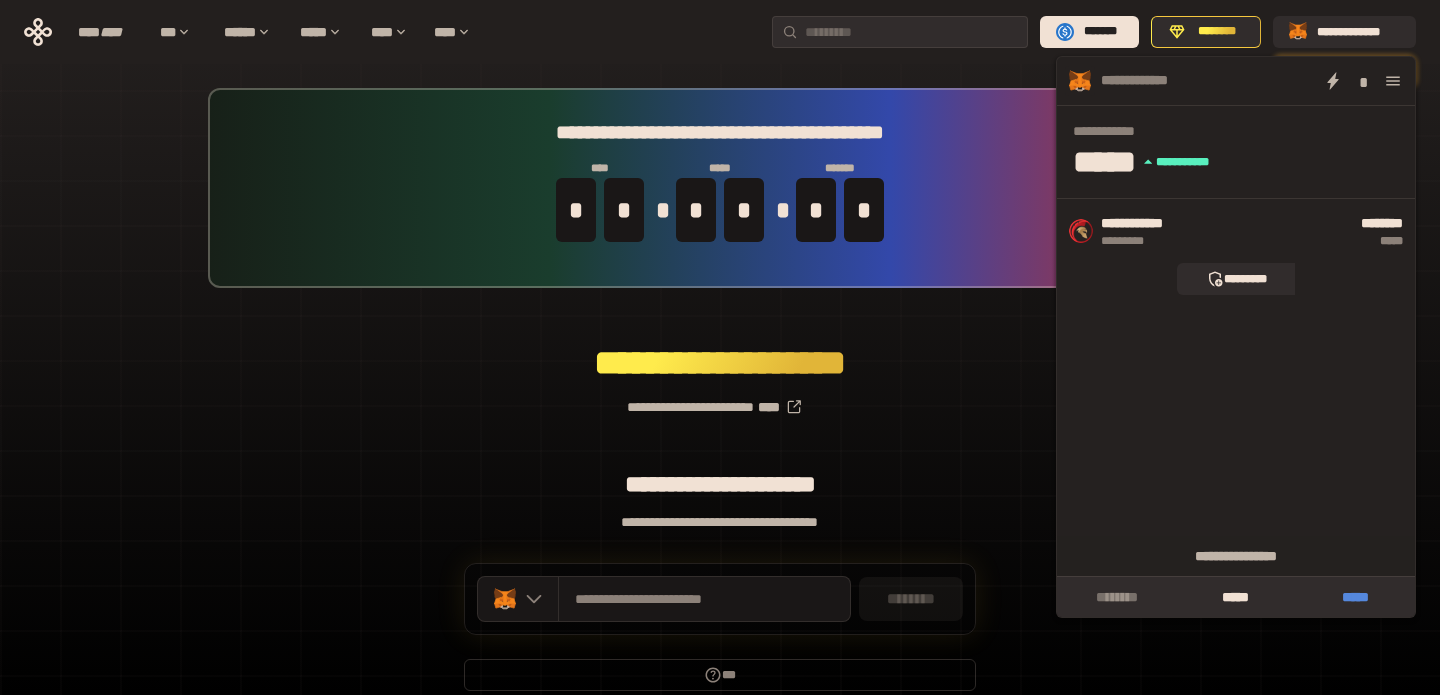 click on "*****" at bounding box center [1355, 597] 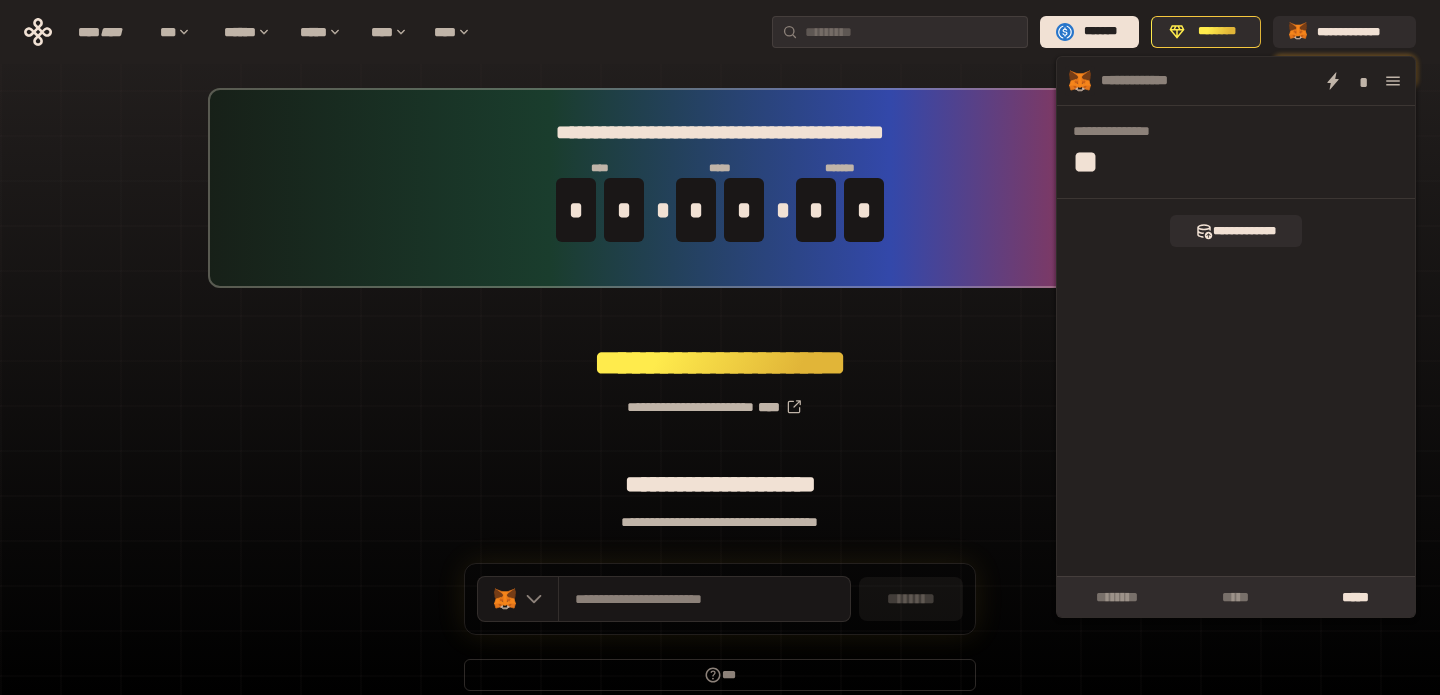 click 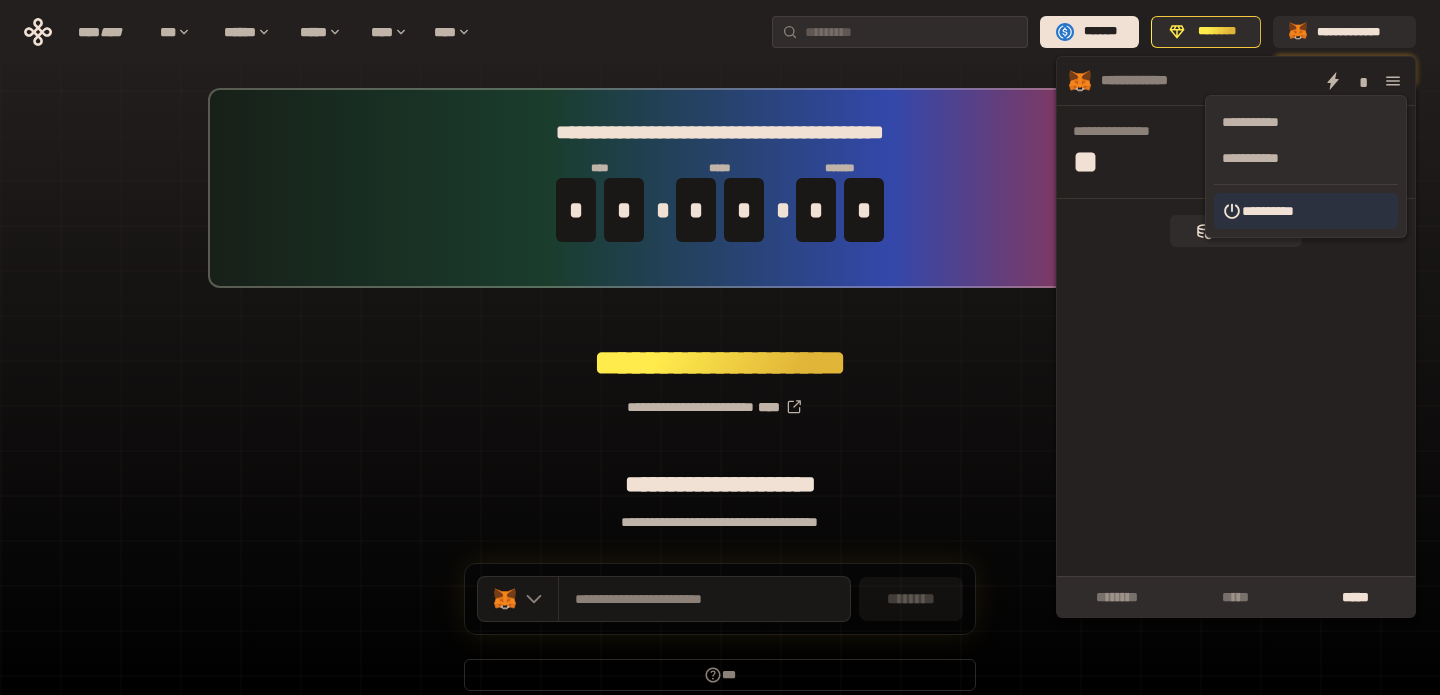 click on "**********" at bounding box center [1306, 211] 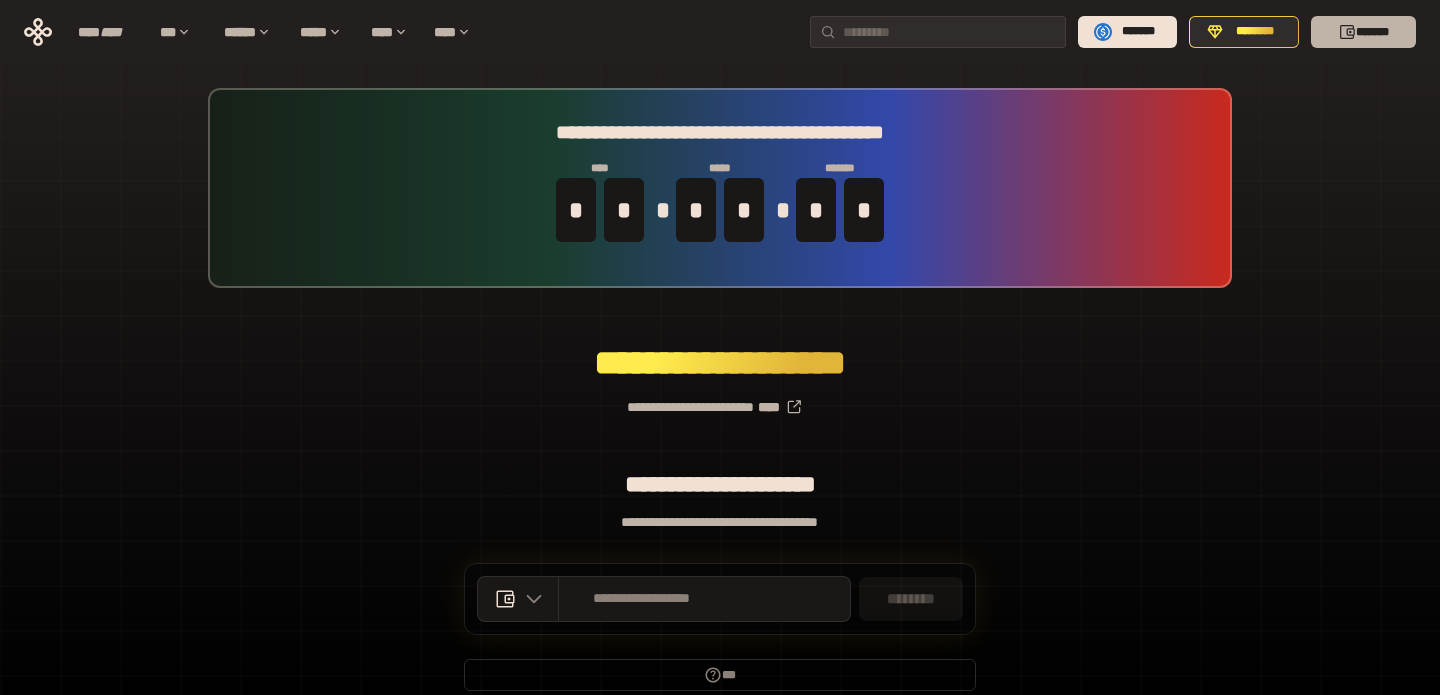 click on "*******" at bounding box center (1363, 32) 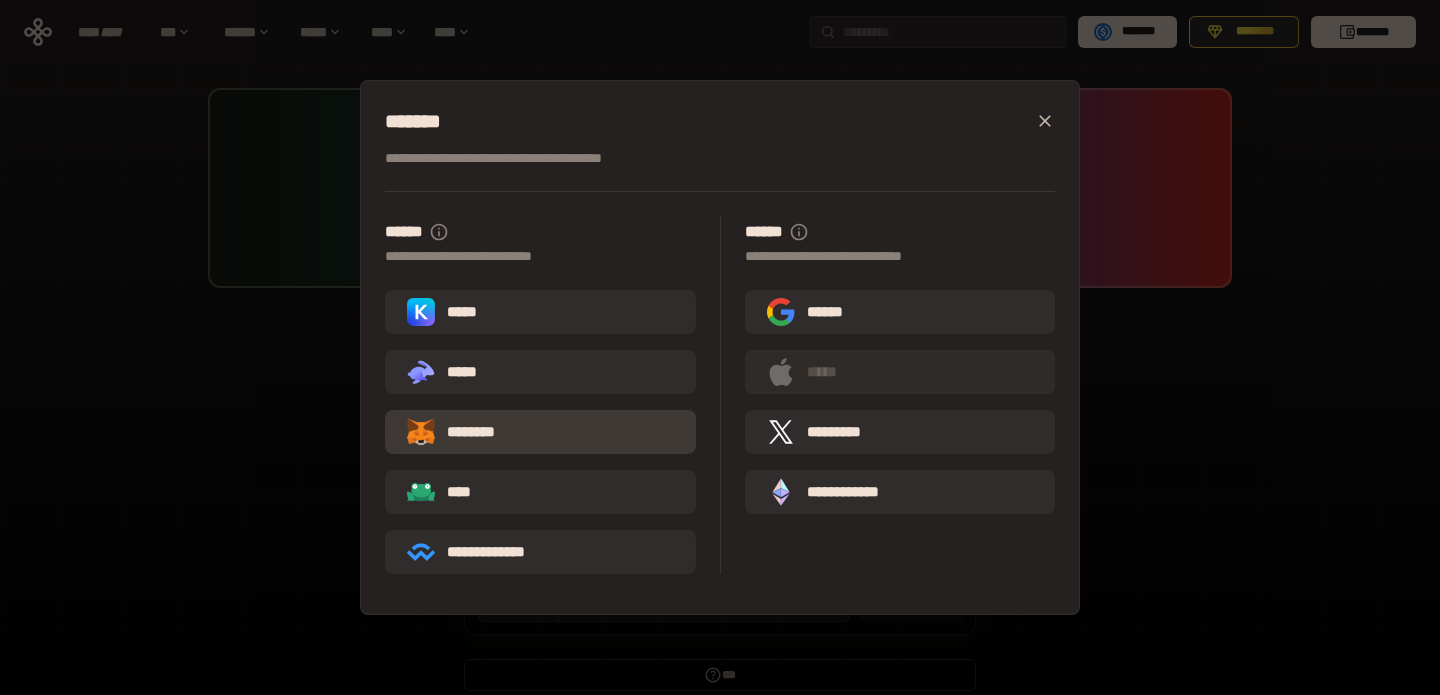 click on "********" at bounding box center [465, 432] 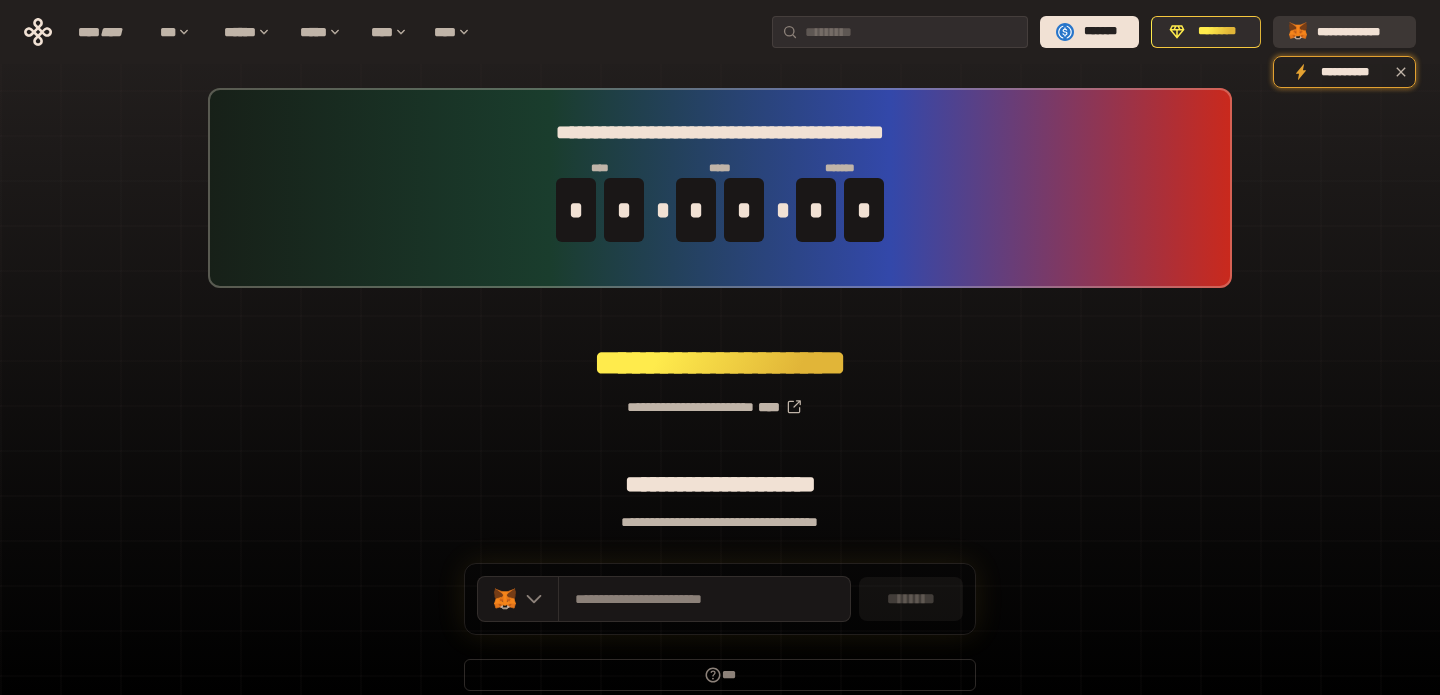 click on "**********" at bounding box center [1358, 32] 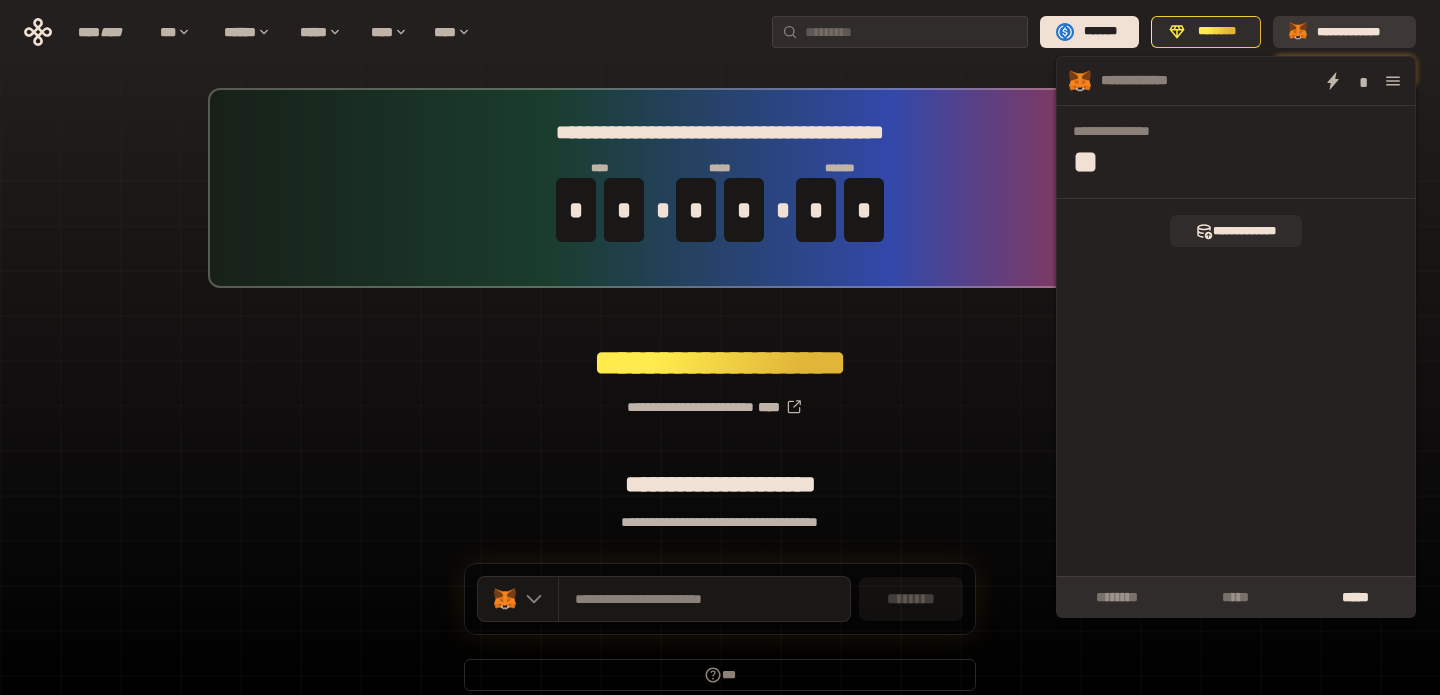 click 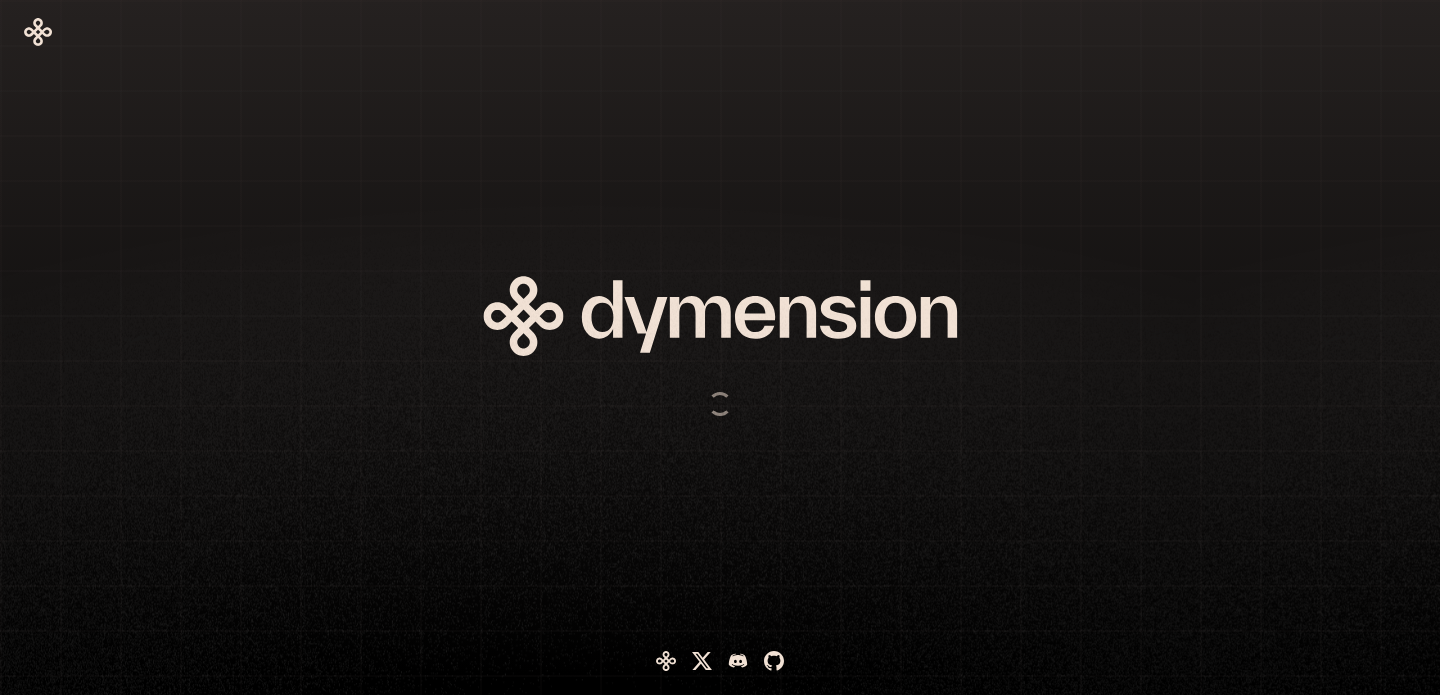 scroll, scrollTop: 0, scrollLeft: 0, axis: both 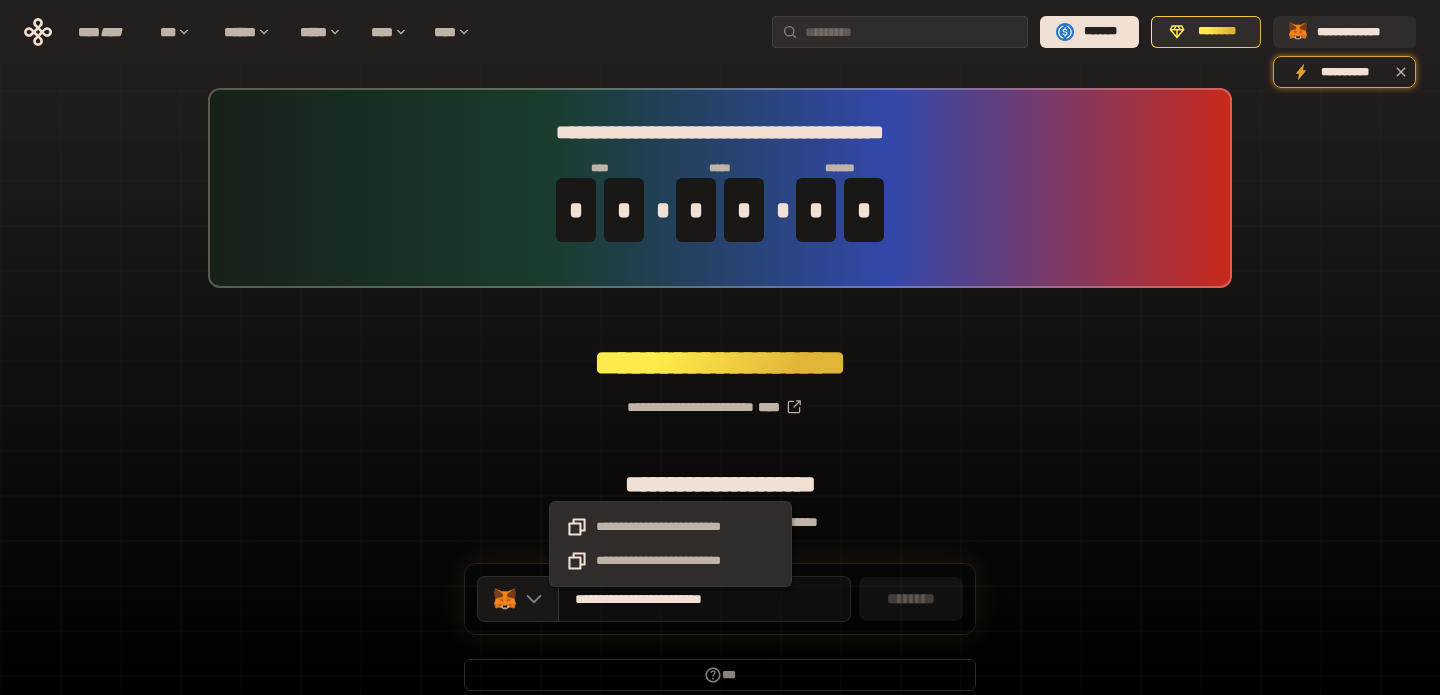click on "**********" at bounding box center [670, 599] 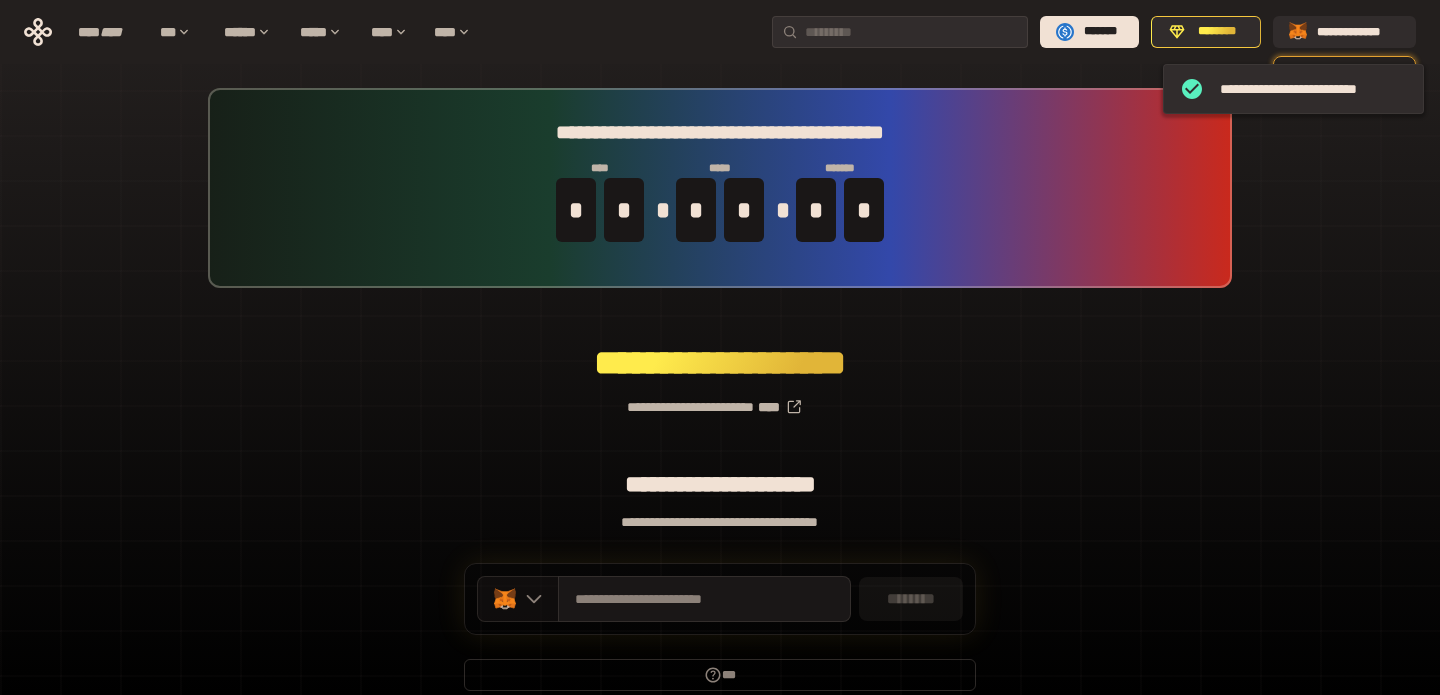 click at bounding box center [518, 599] 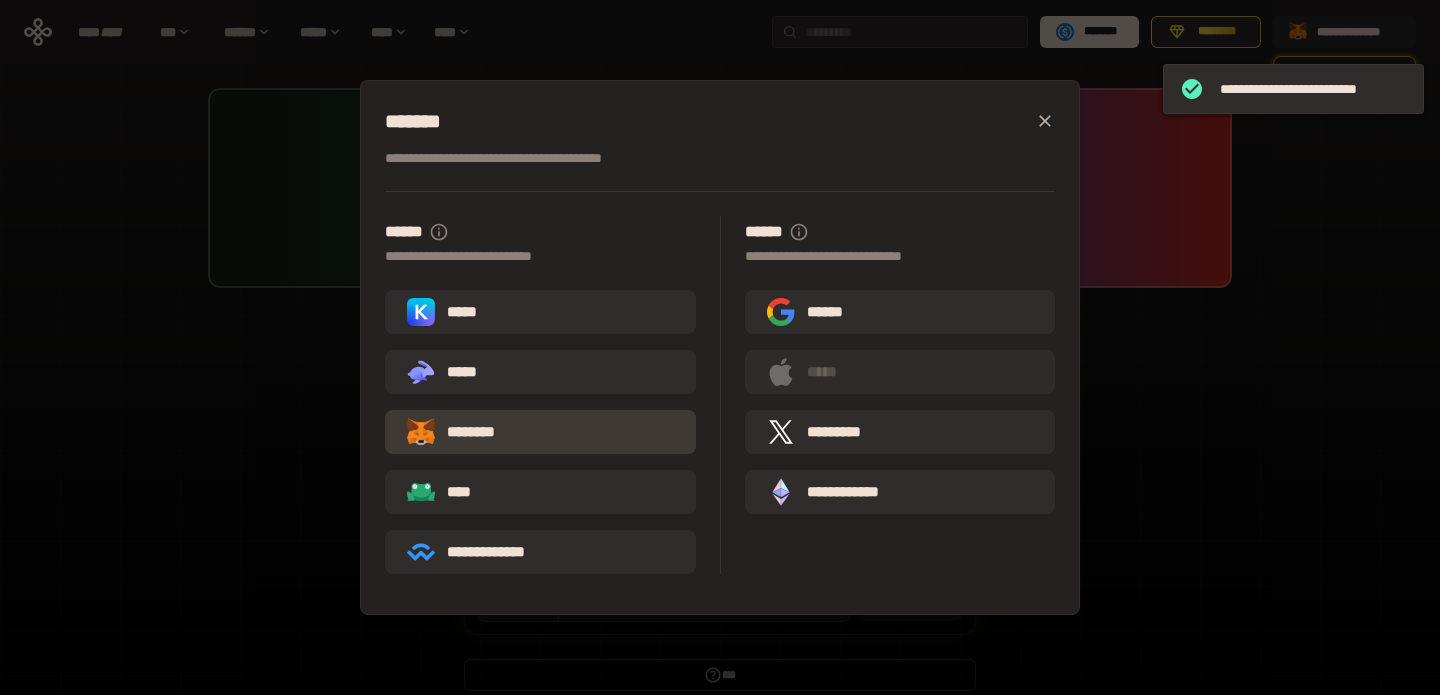 click on "********" at bounding box center (540, 432) 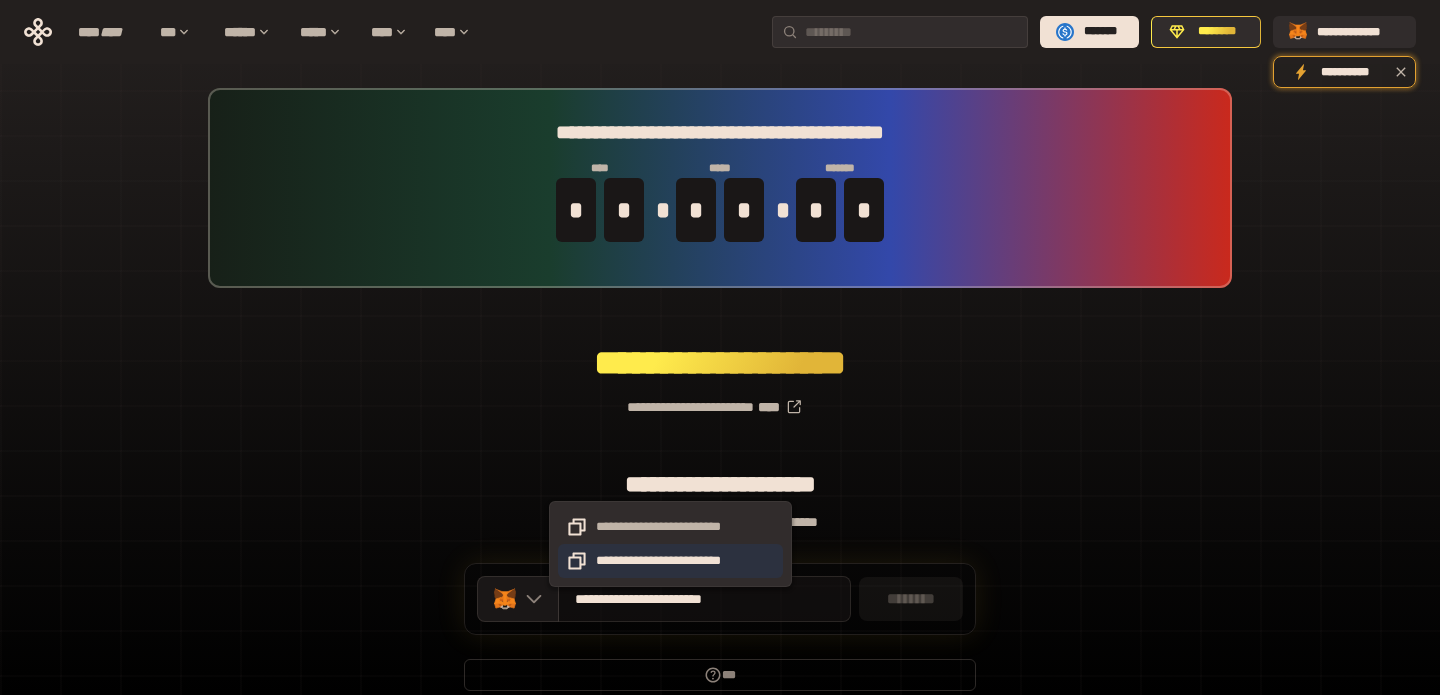 click on "**********" at bounding box center [670, 561] 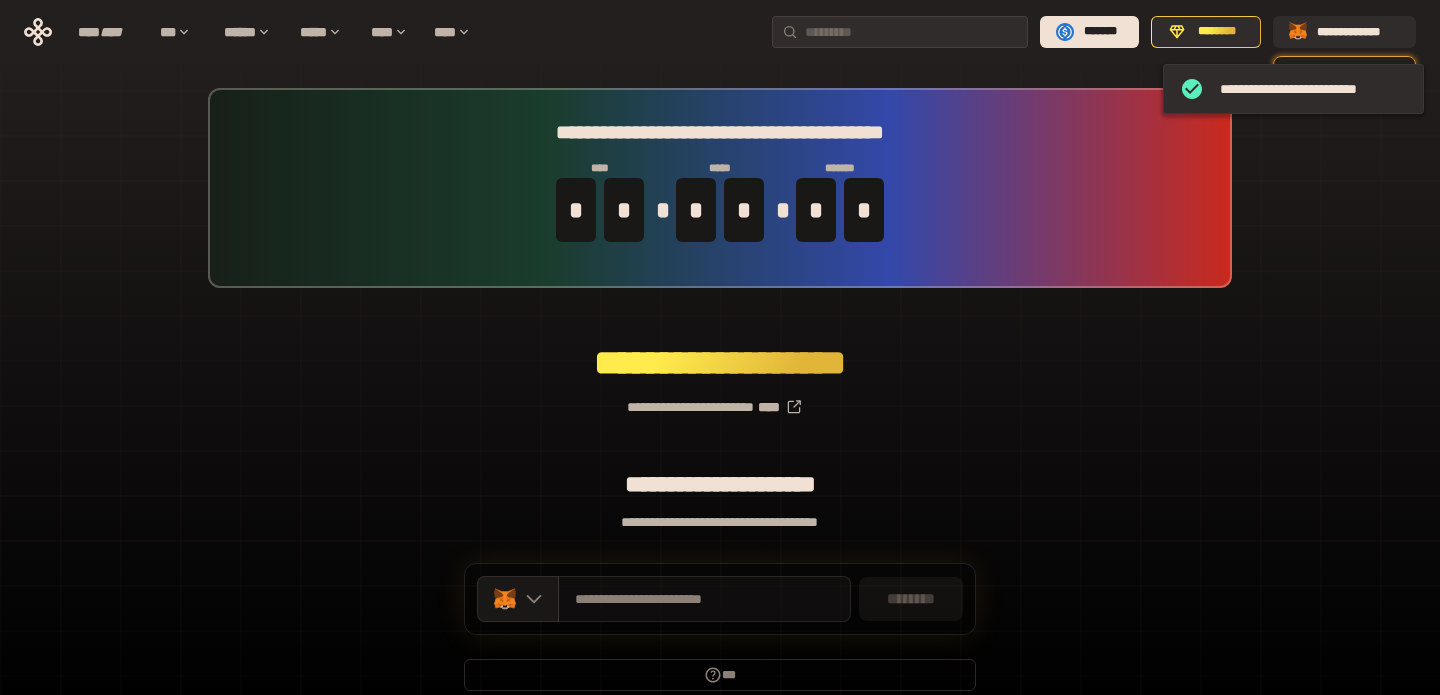 click on "**********" at bounding box center (720, 399) 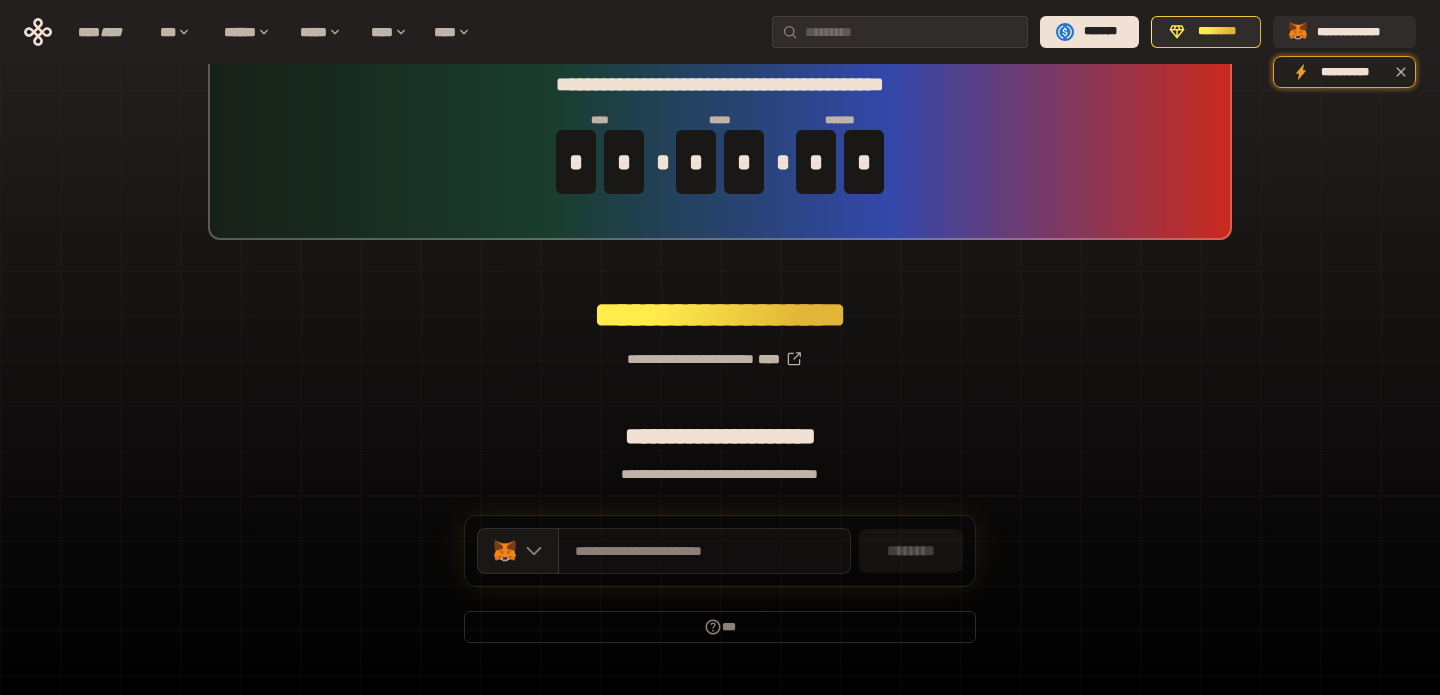 scroll, scrollTop: 47, scrollLeft: 0, axis: vertical 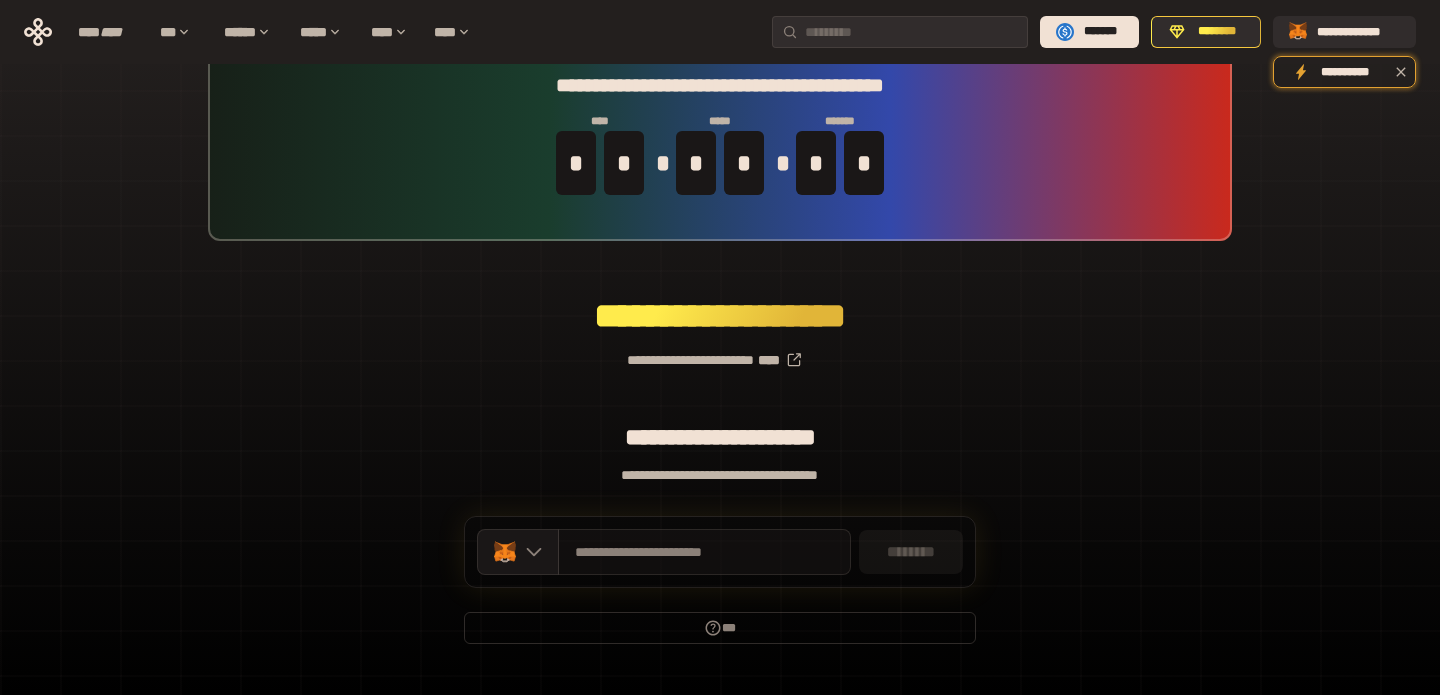 click on "**********" at bounding box center (720, 437) 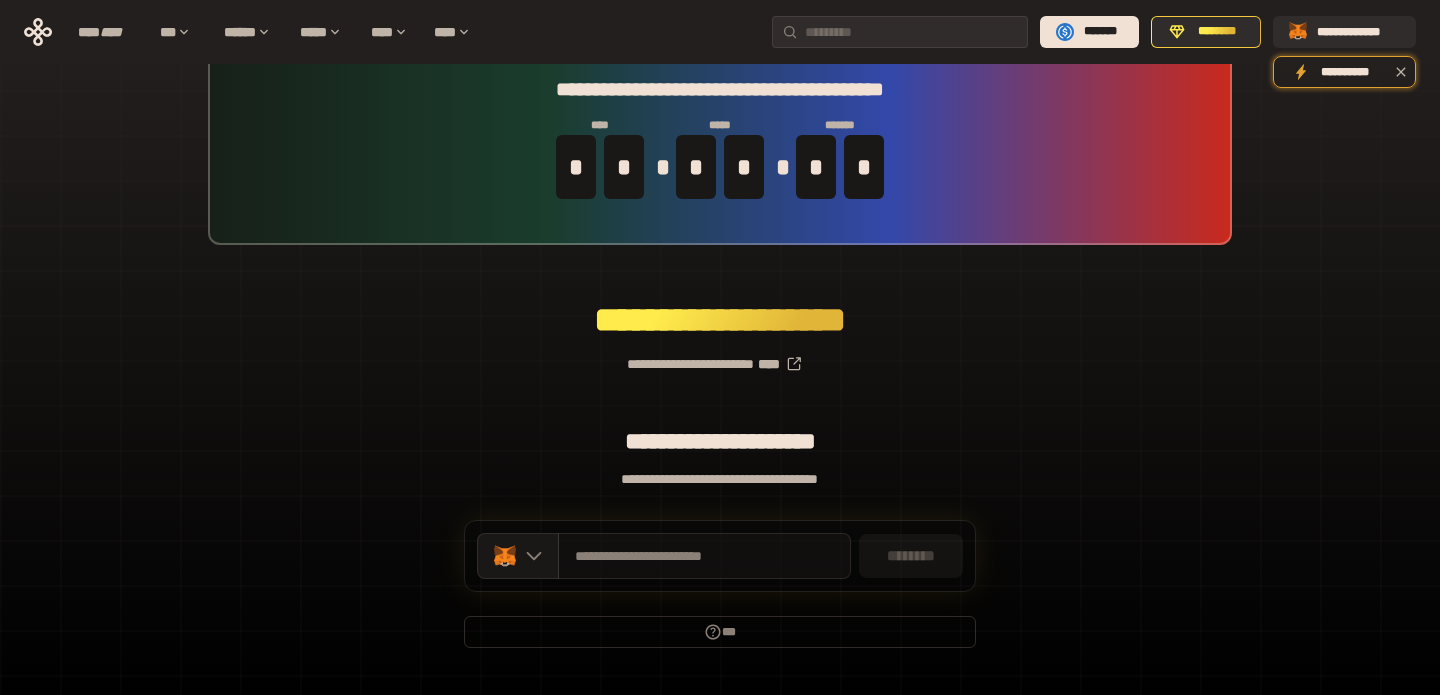 scroll, scrollTop: 0, scrollLeft: 0, axis: both 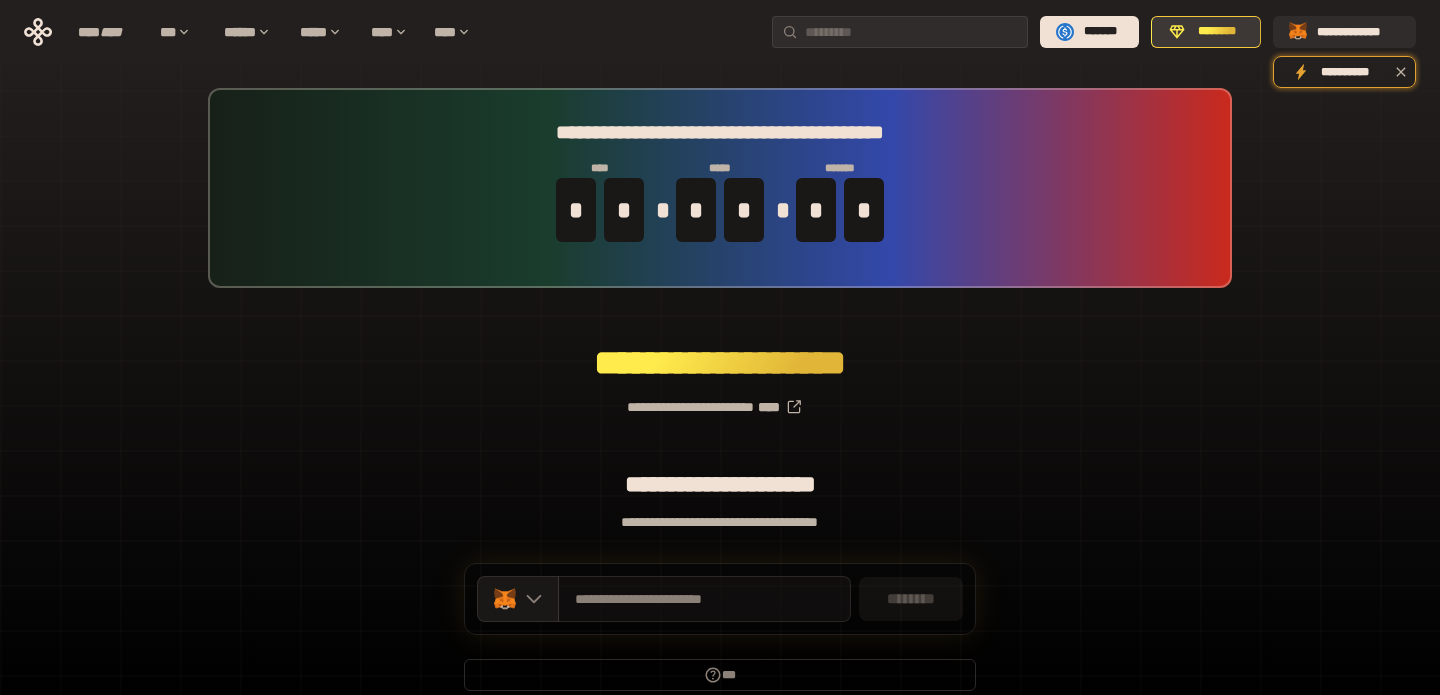click 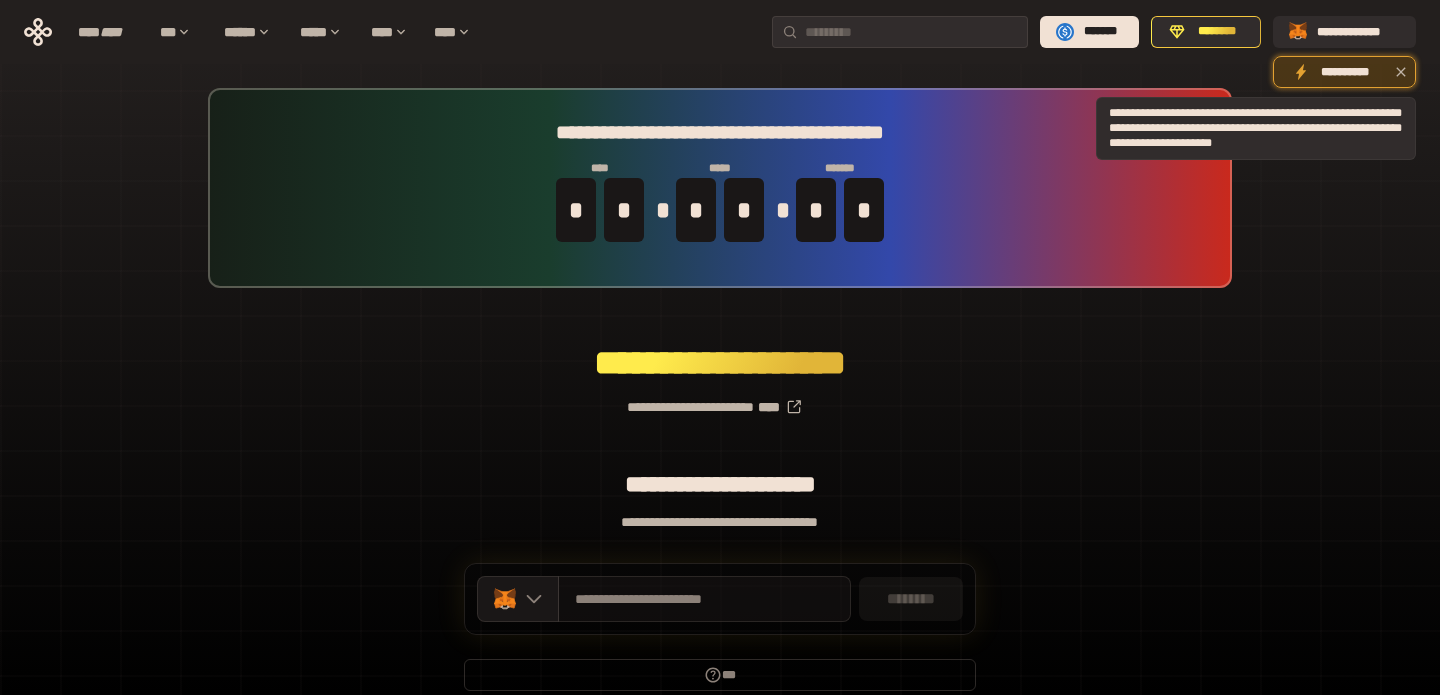 click on "**********" at bounding box center [1344, 72] 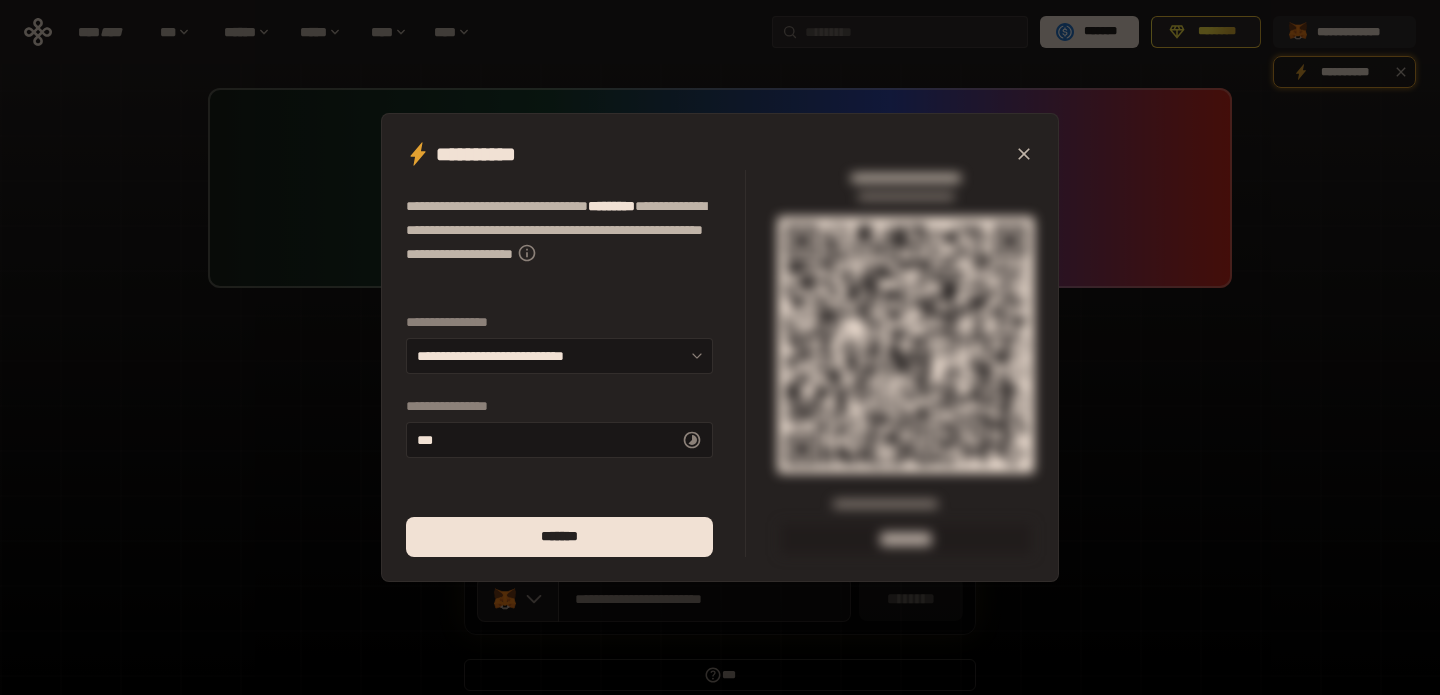 click 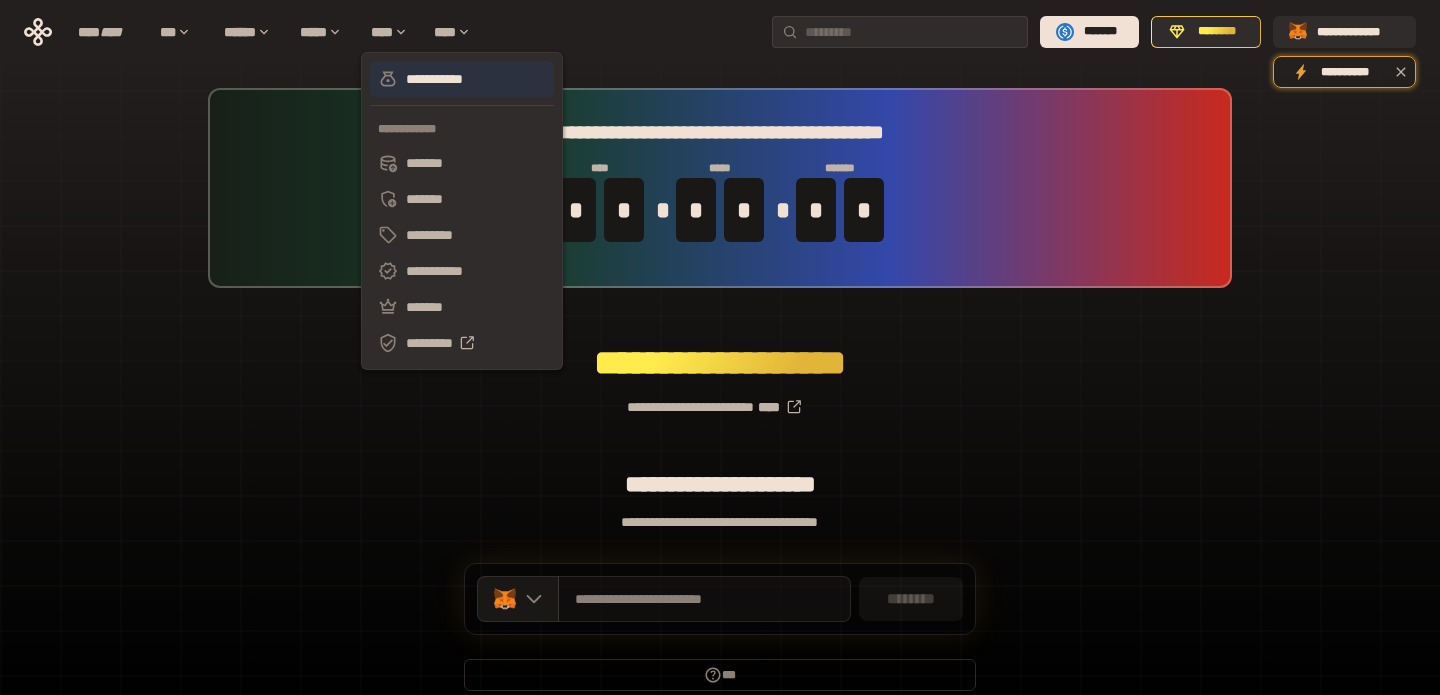 click on "**********" at bounding box center (462, 79) 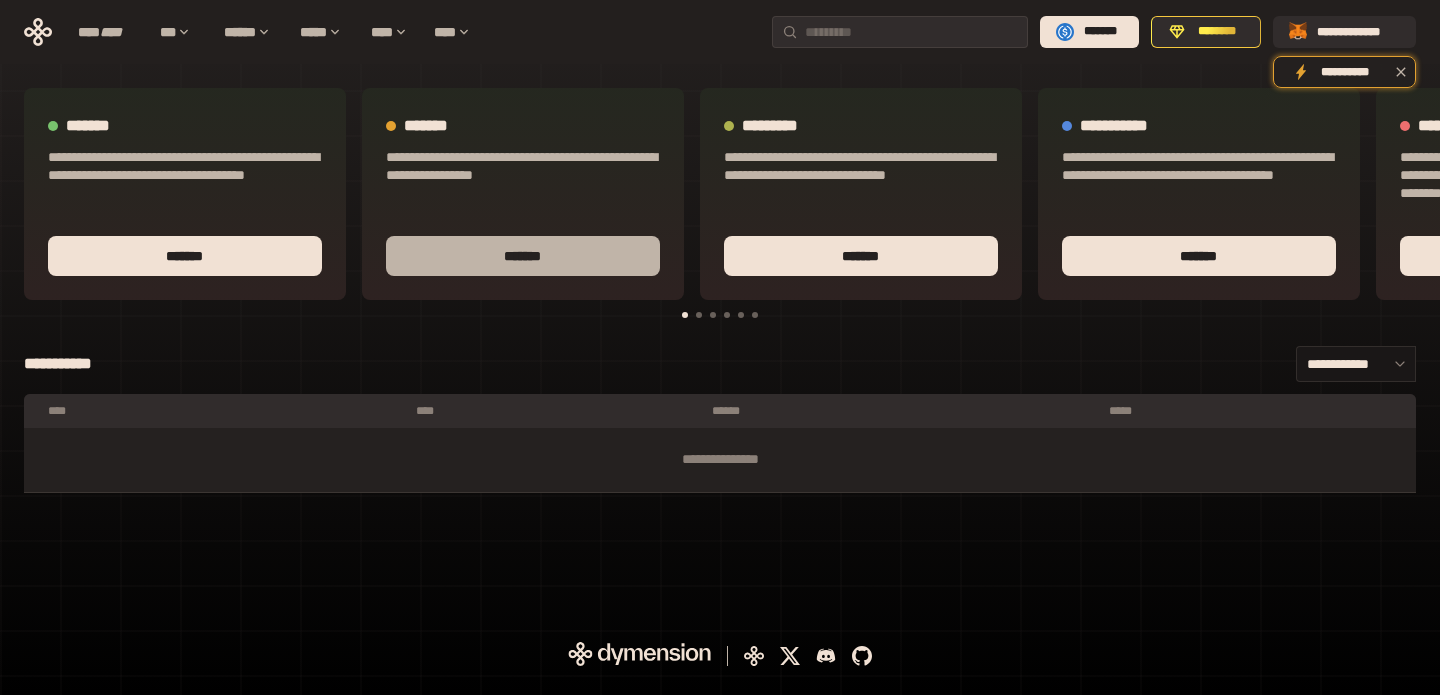 click on "*******" at bounding box center (523, 256) 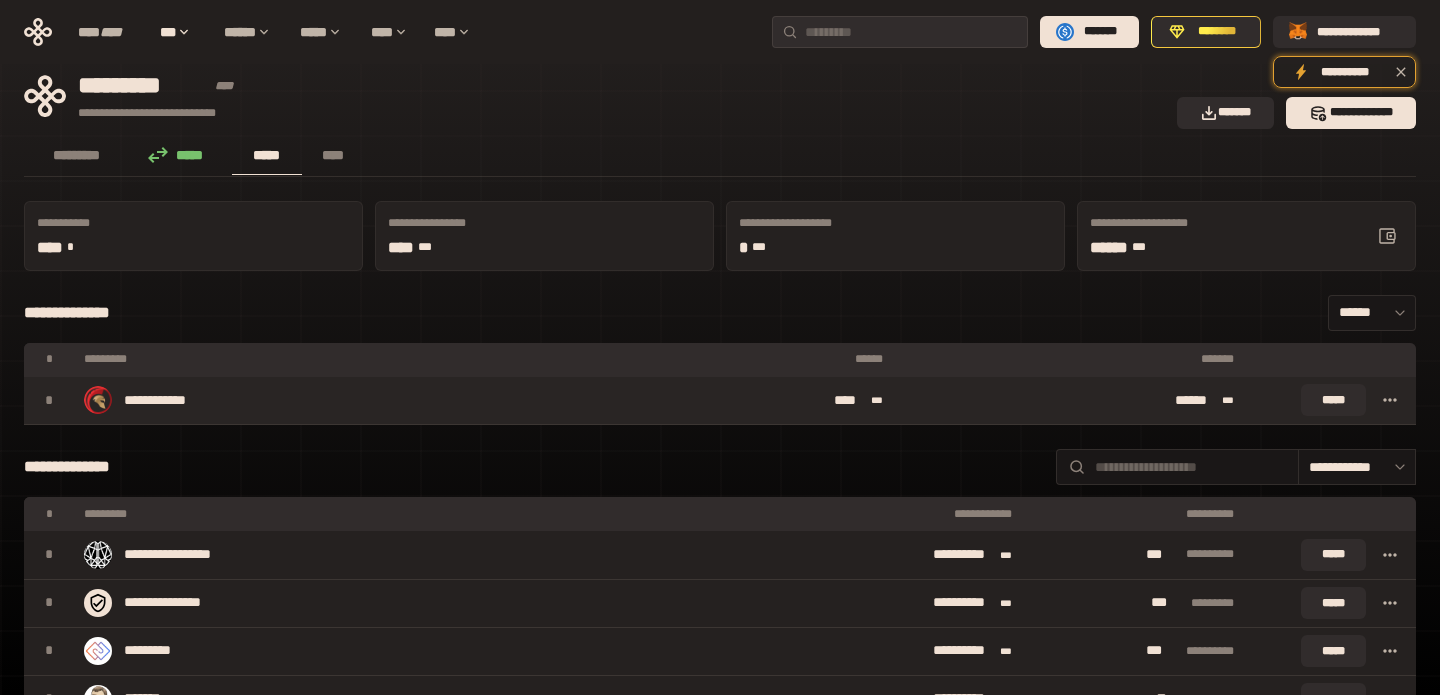 click 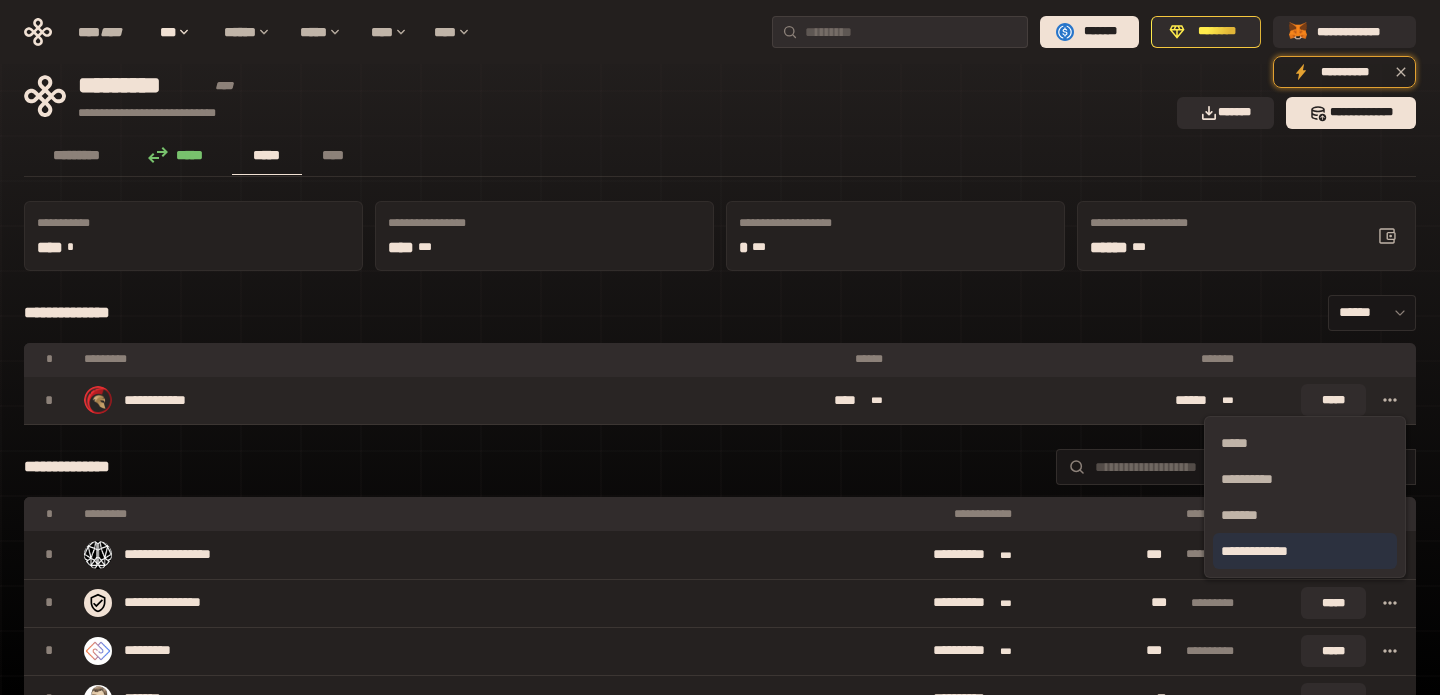 click on "**********" at bounding box center [1305, 551] 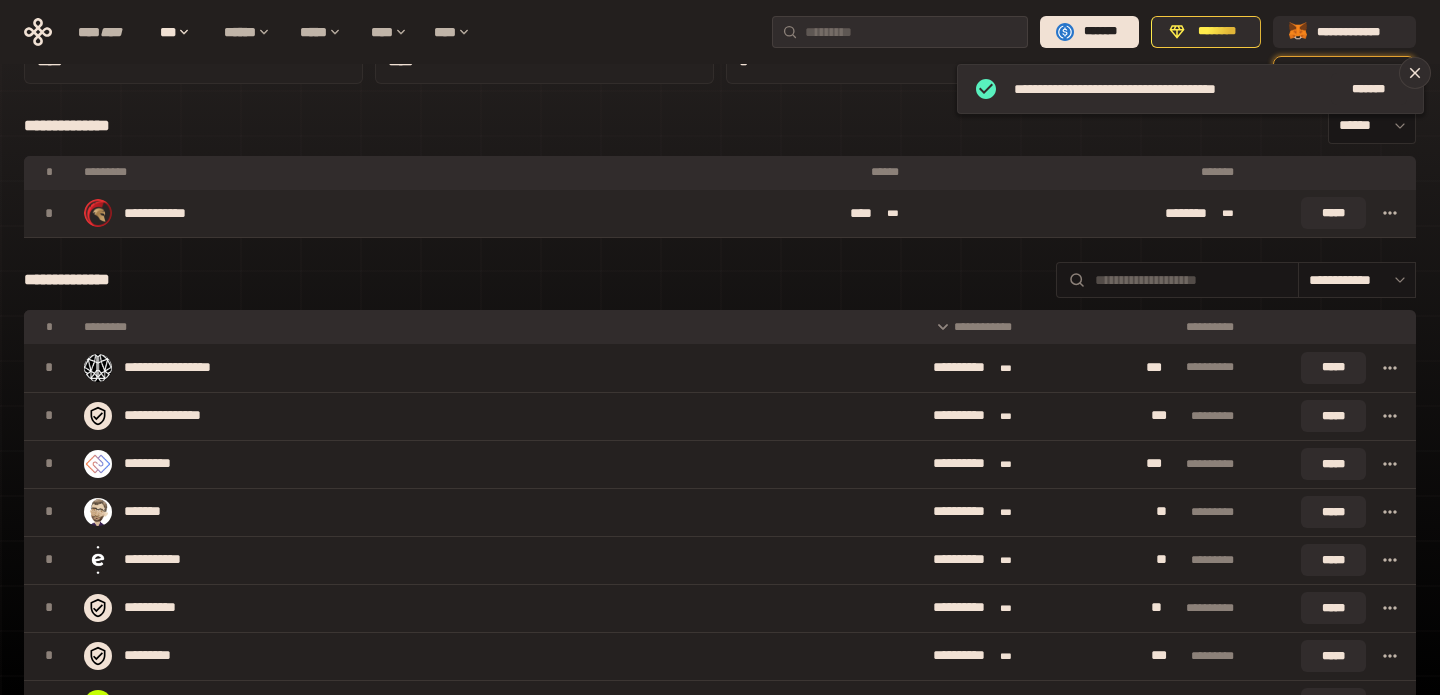 scroll, scrollTop: 199, scrollLeft: 0, axis: vertical 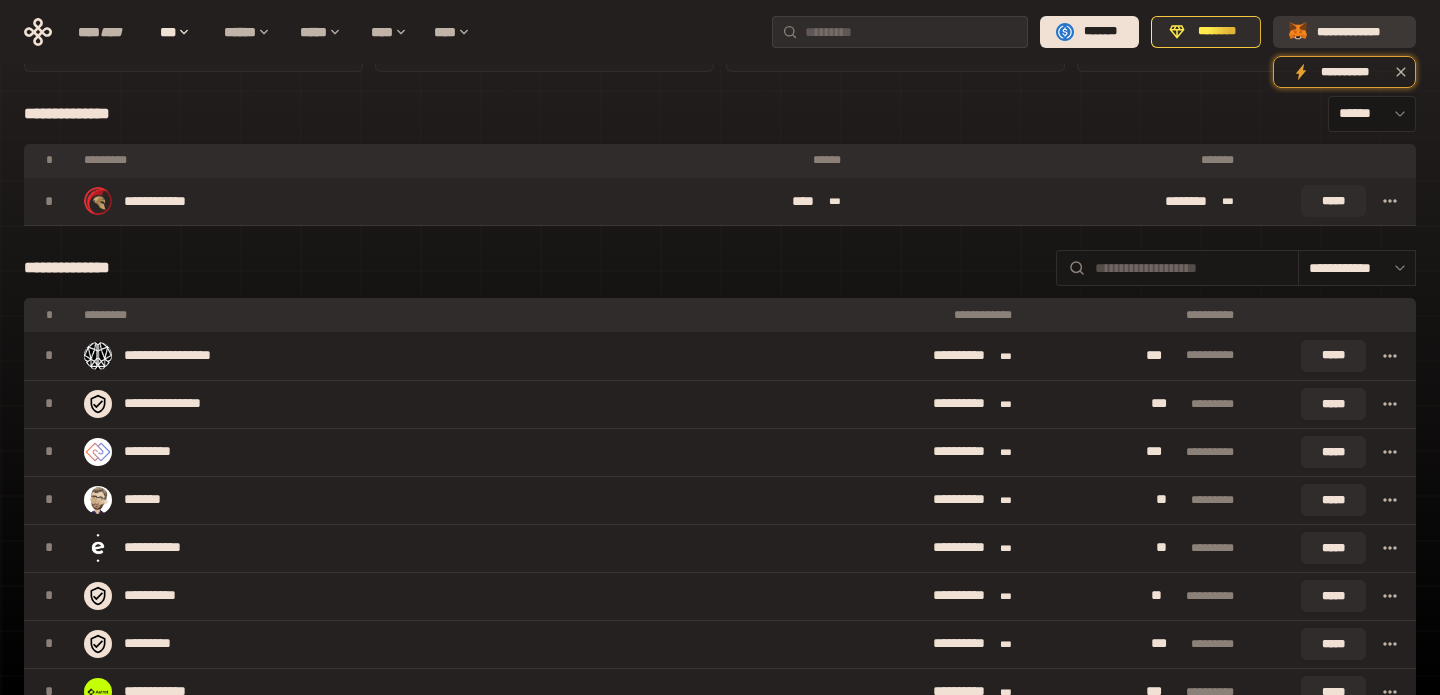 click on "**********" at bounding box center [1358, 32] 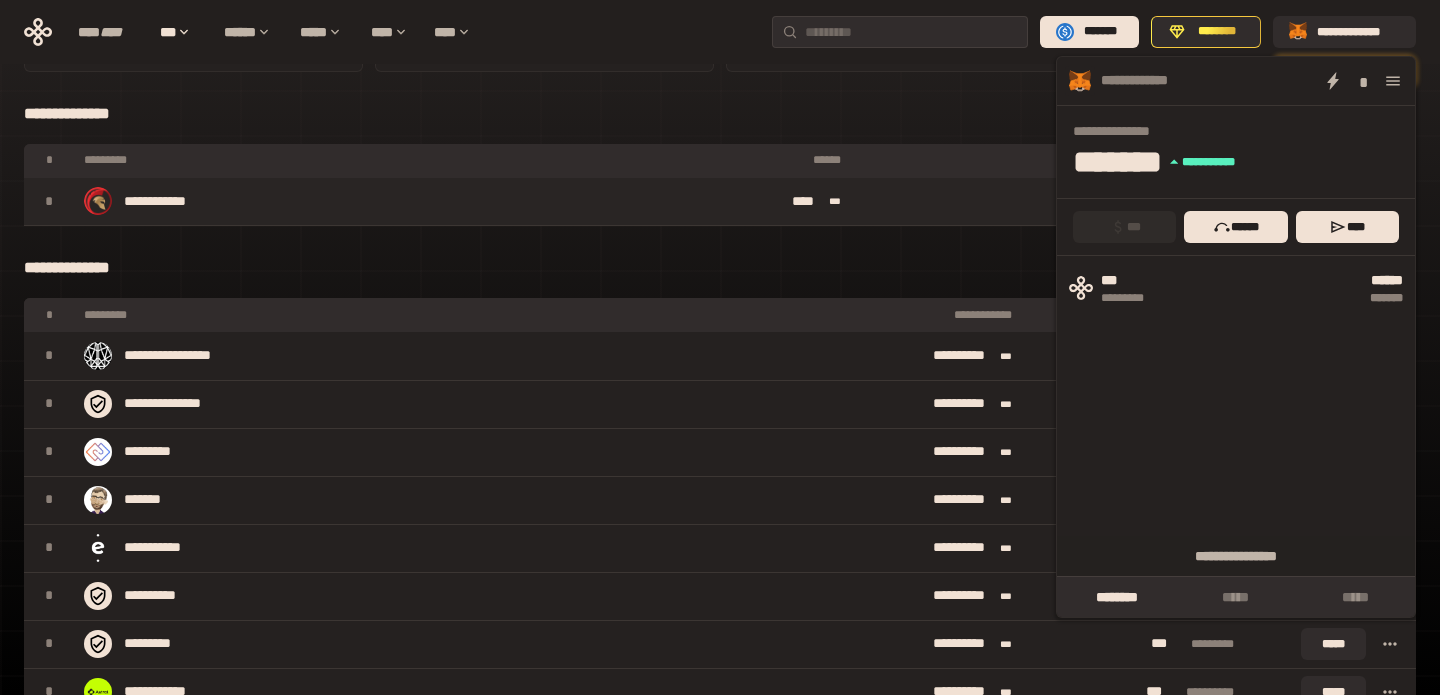 click 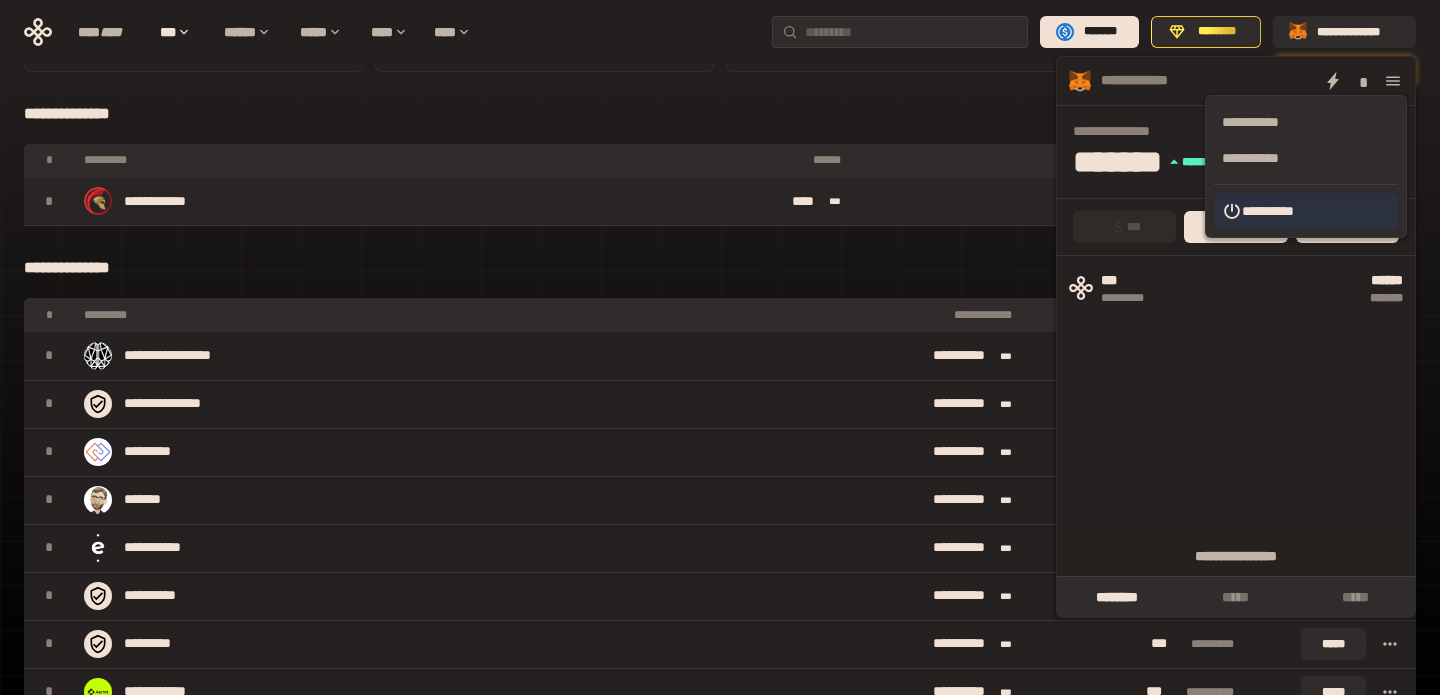 click on "**********" at bounding box center (1306, 211) 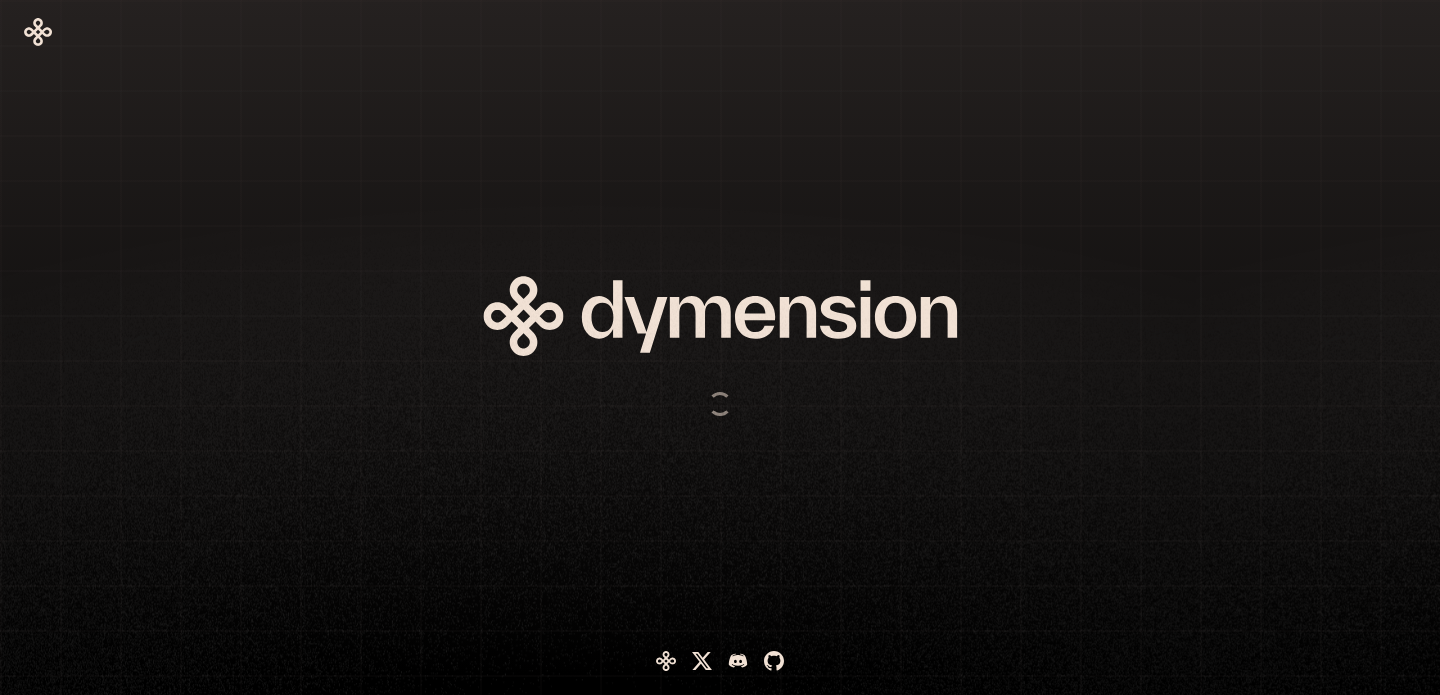 scroll, scrollTop: 0, scrollLeft: 0, axis: both 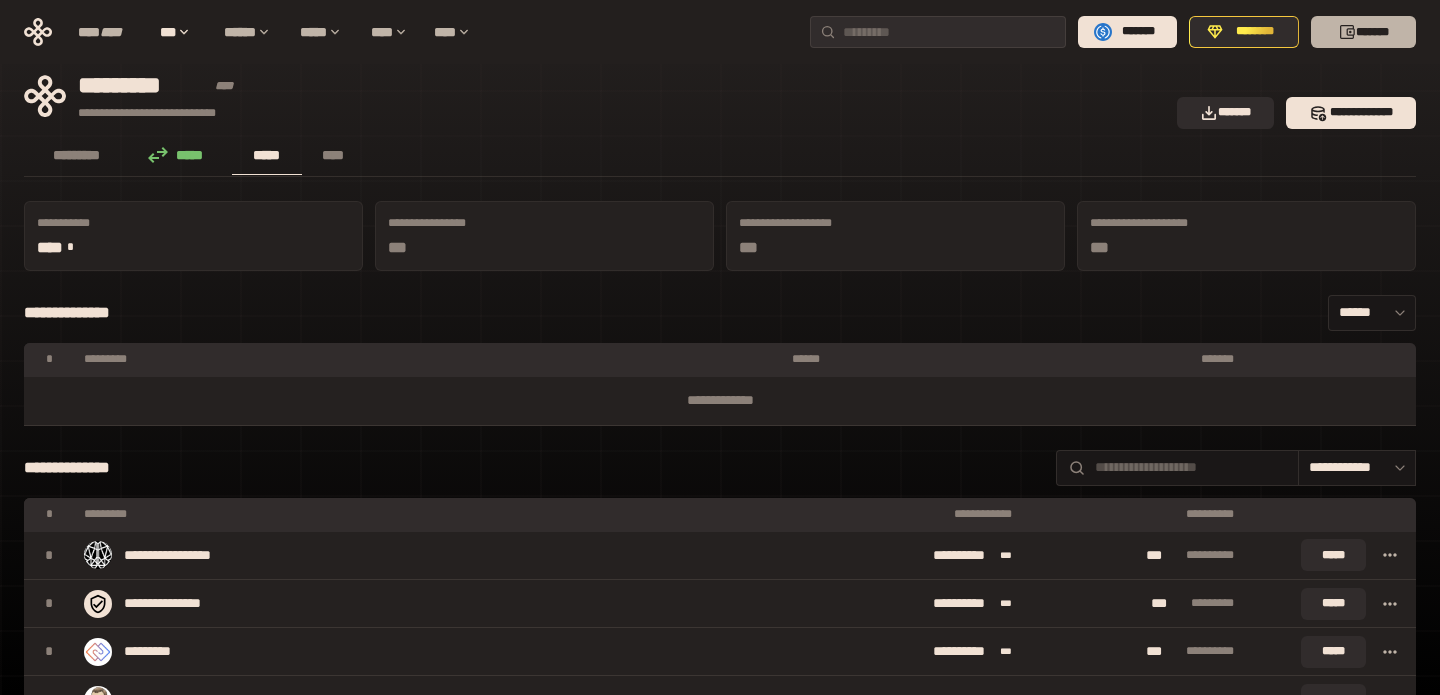 click on "*******" at bounding box center (1363, 32) 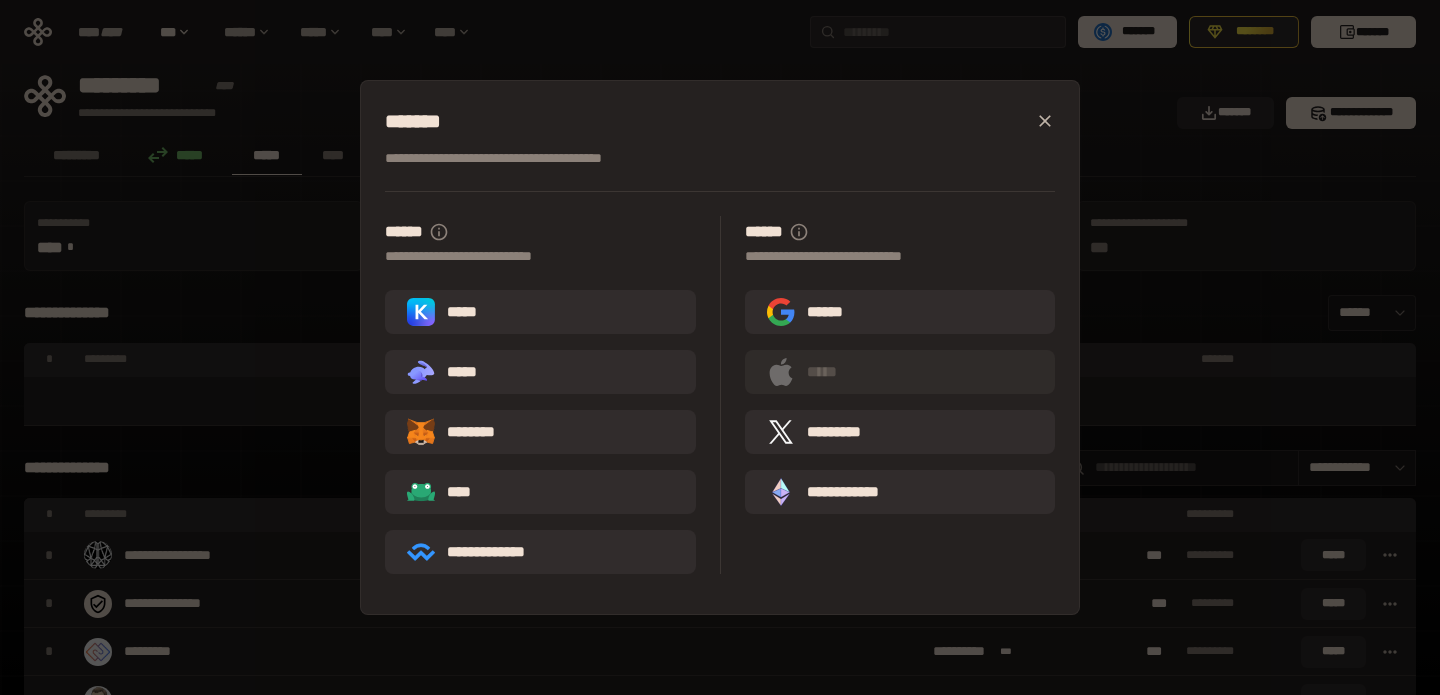 drag, startPoint x: 668, startPoint y: 433, endPoint x: 682, endPoint y: 435, distance: 14.142136 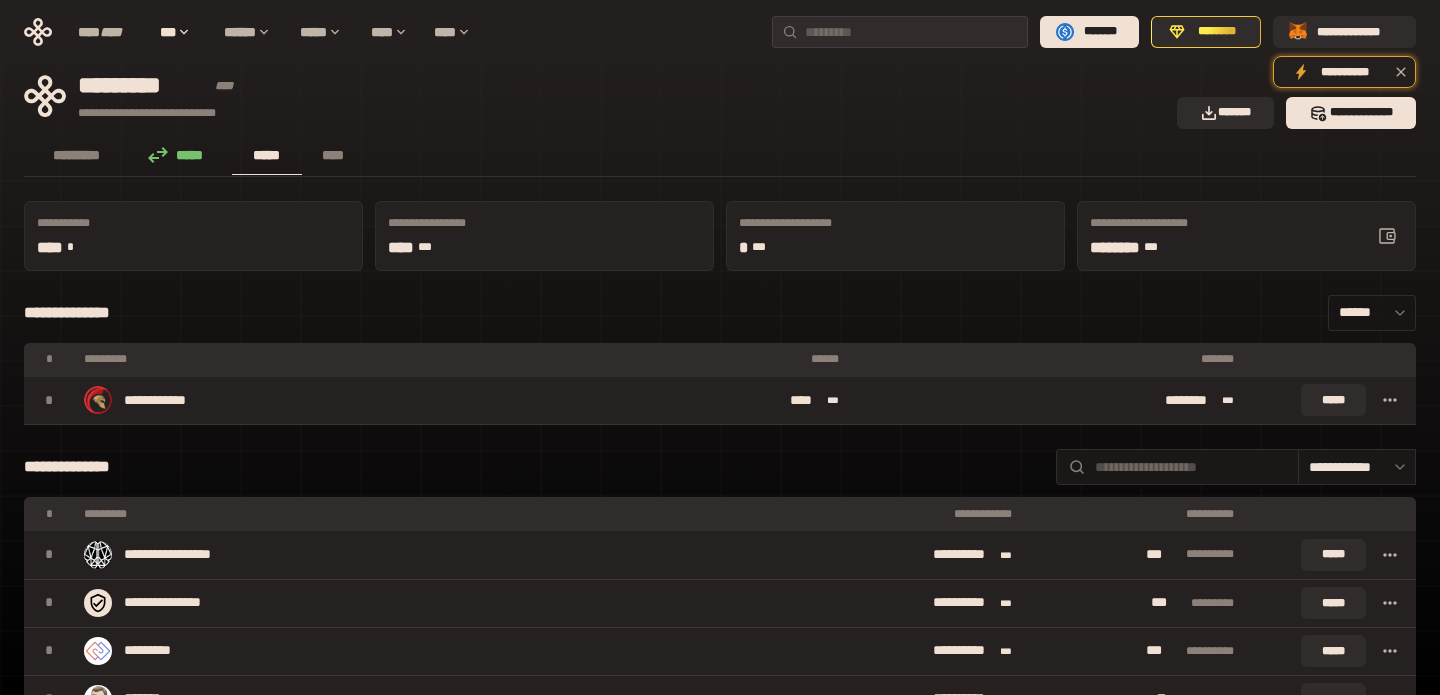 click 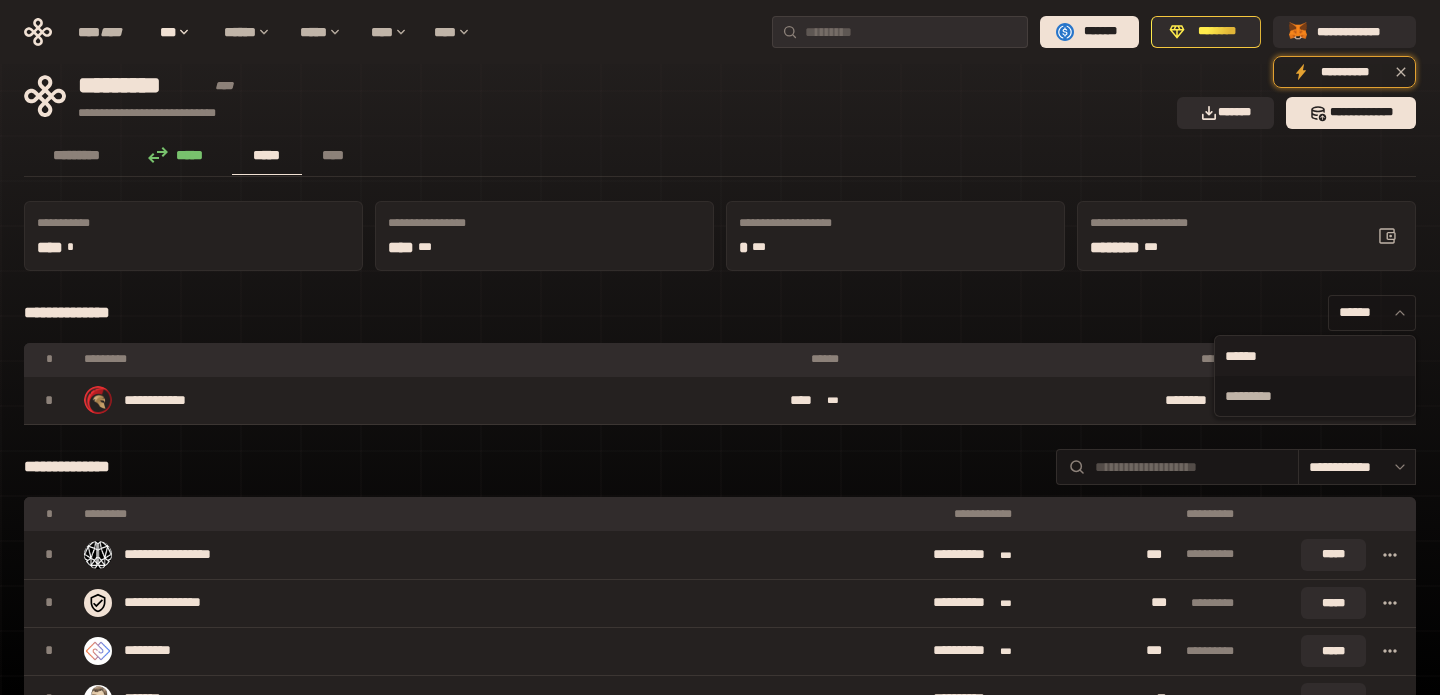 click 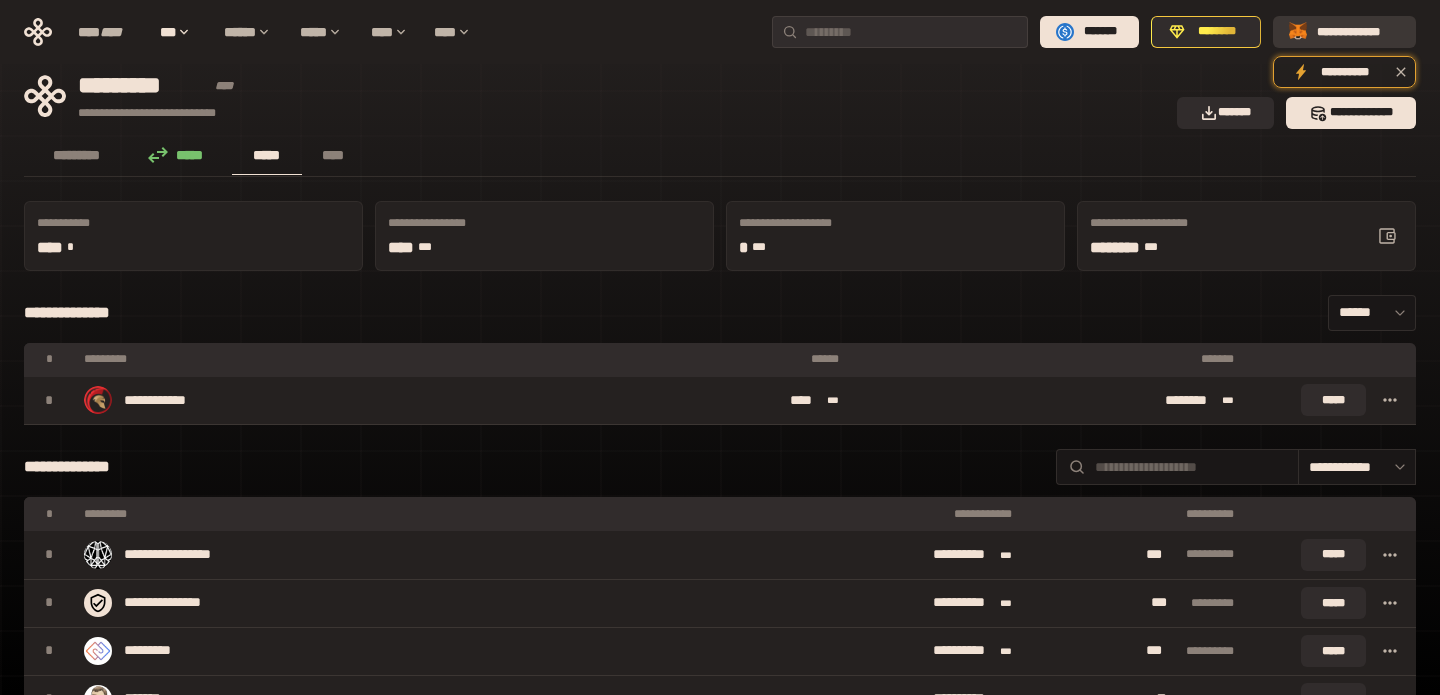 click on "**********" at bounding box center [1344, 32] 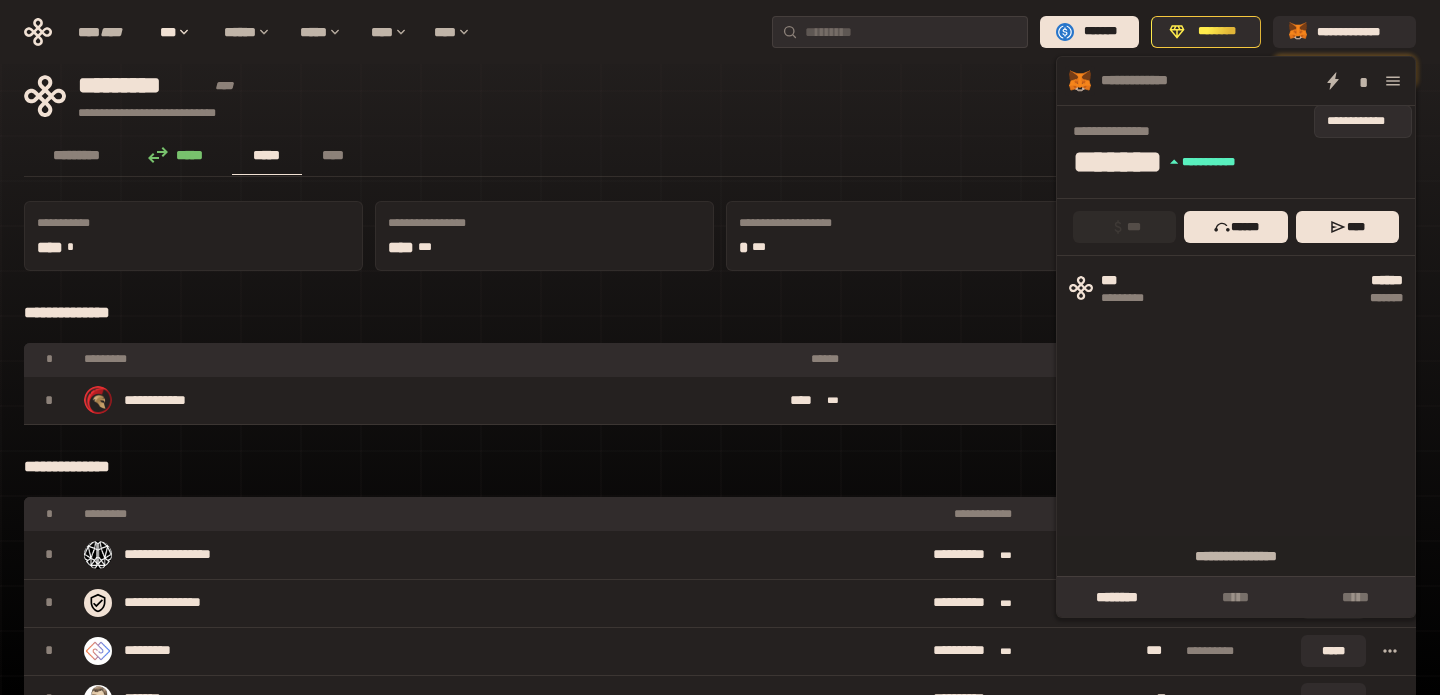 click on "*" at bounding box center [1363, 81] 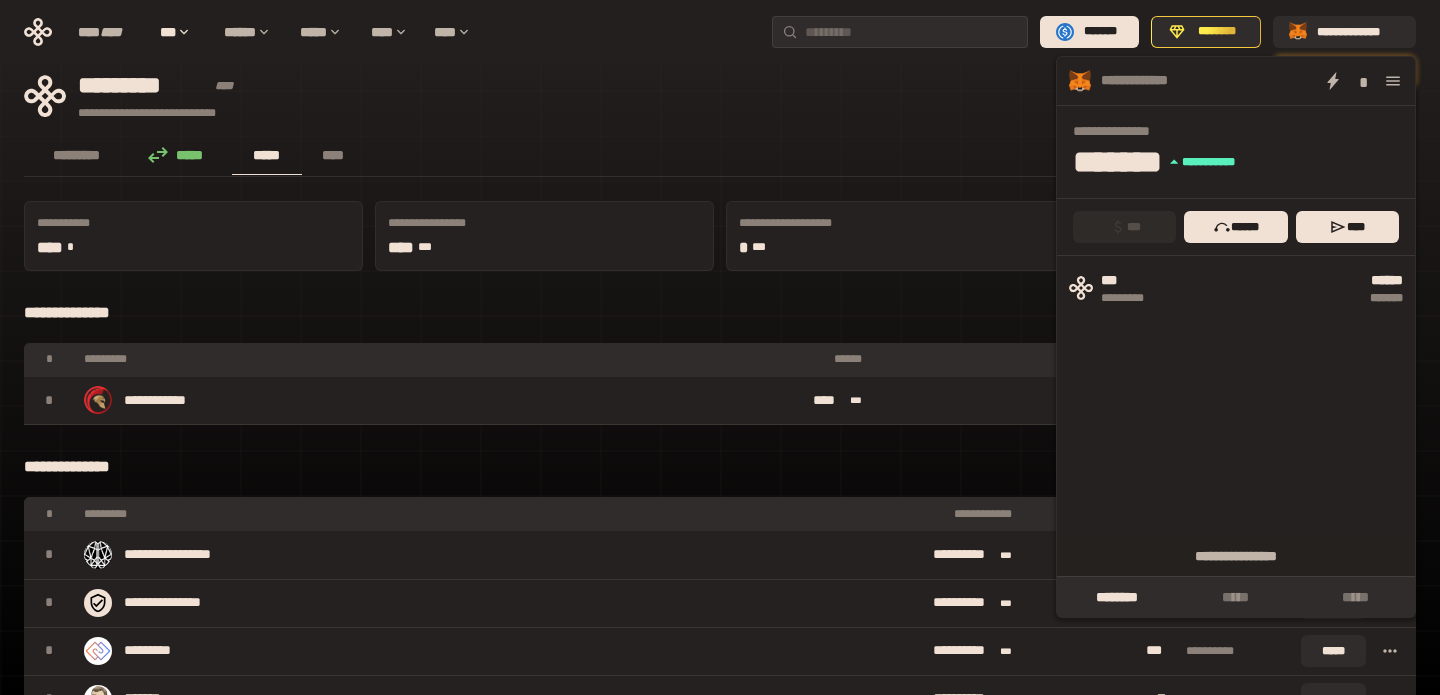 click 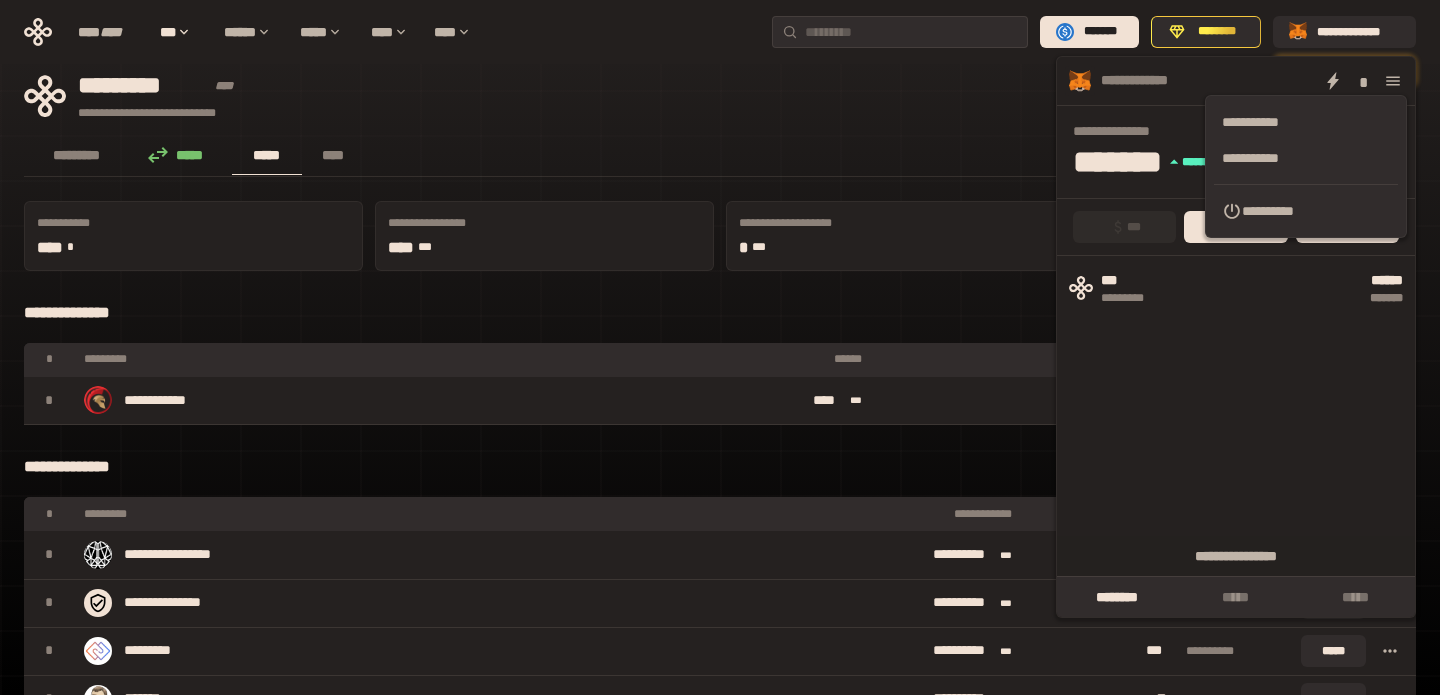 click on "**********" at bounding box center [720, 32] 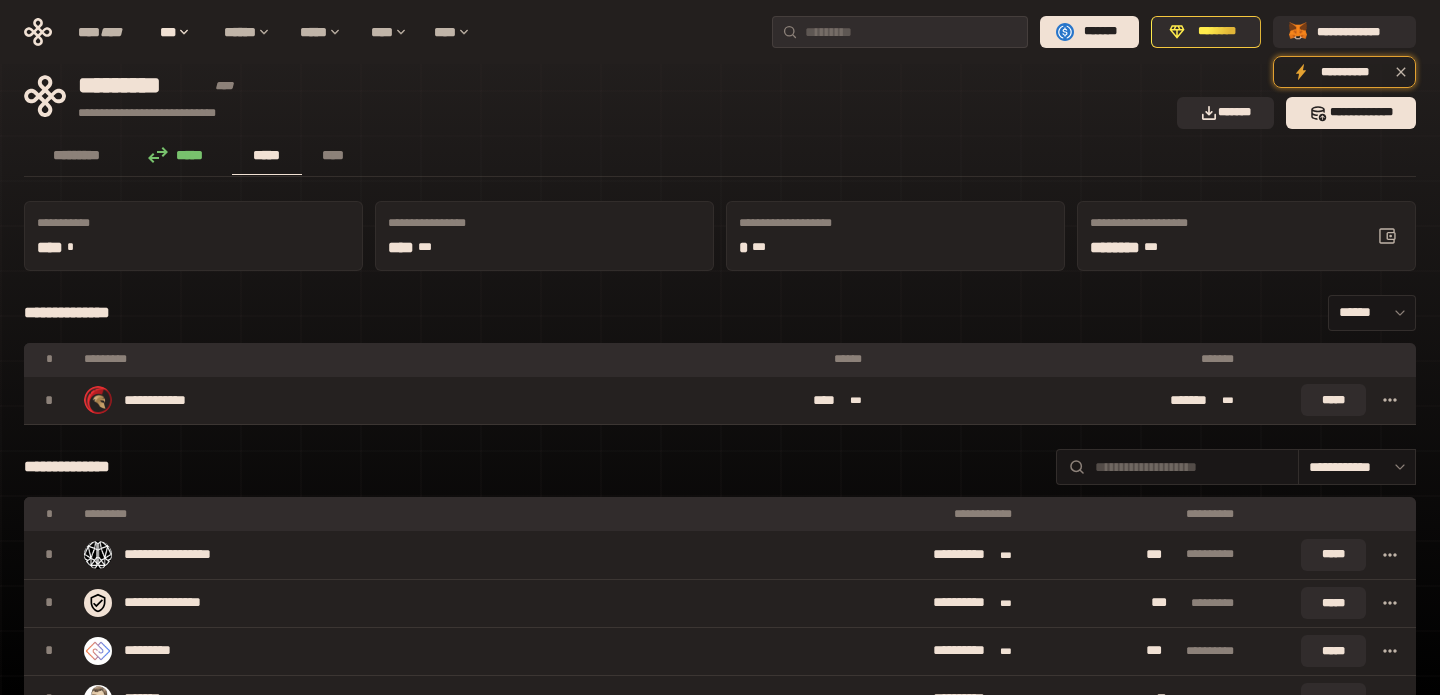 click 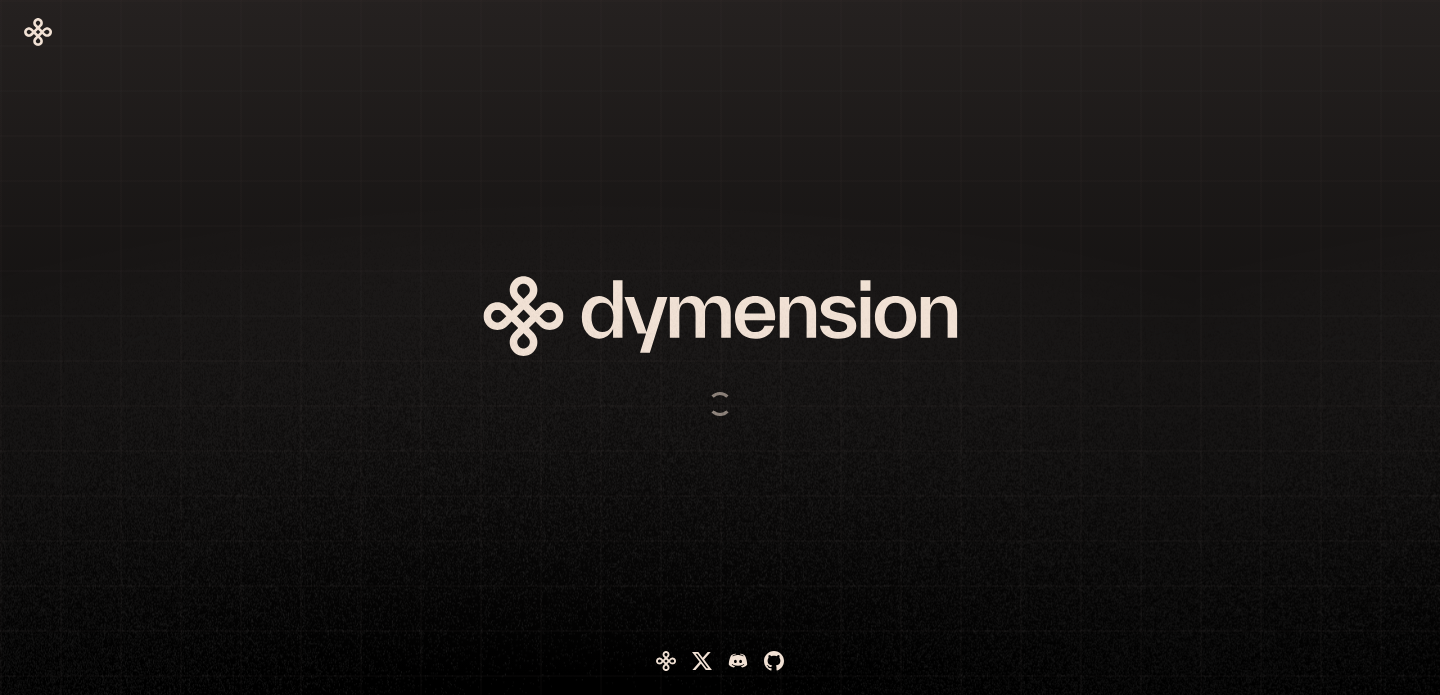 scroll, scrollTop: 0, scrollLeft: 0, axis: both 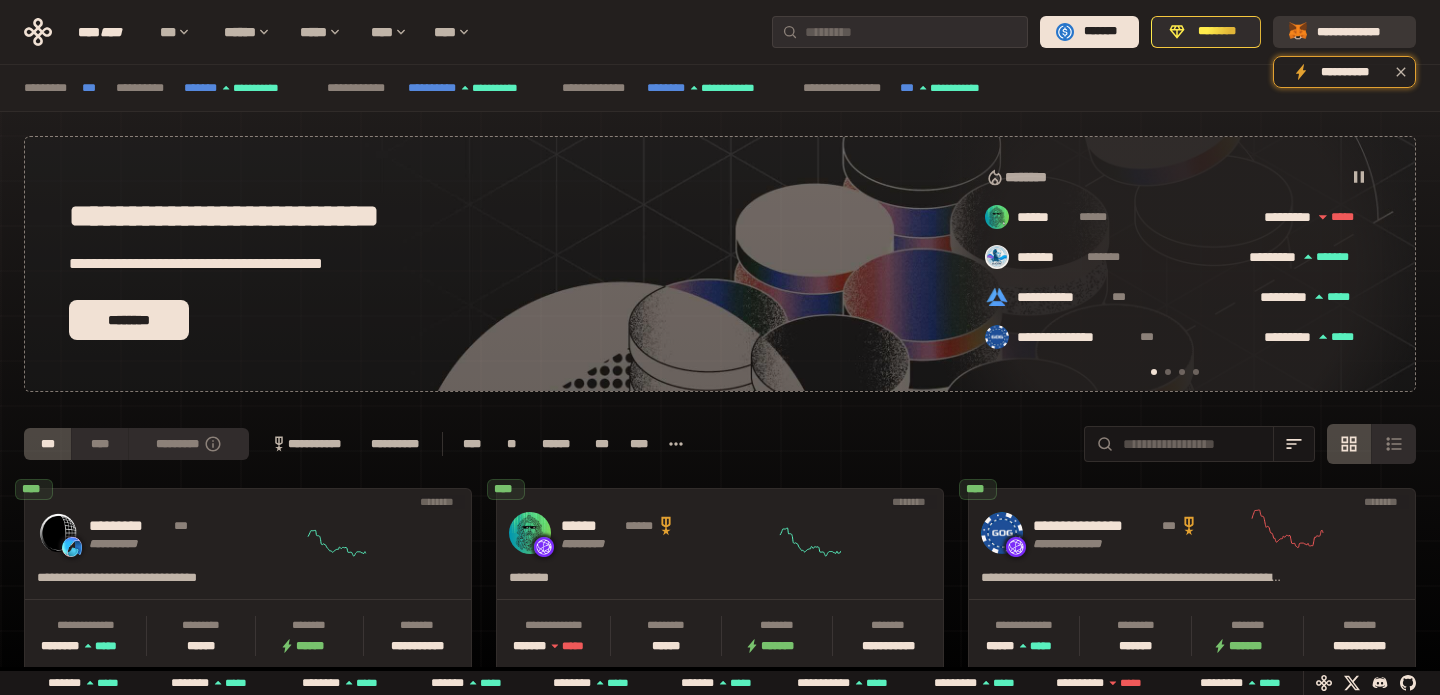 click on "**********" at bounding box center [1358, 32] 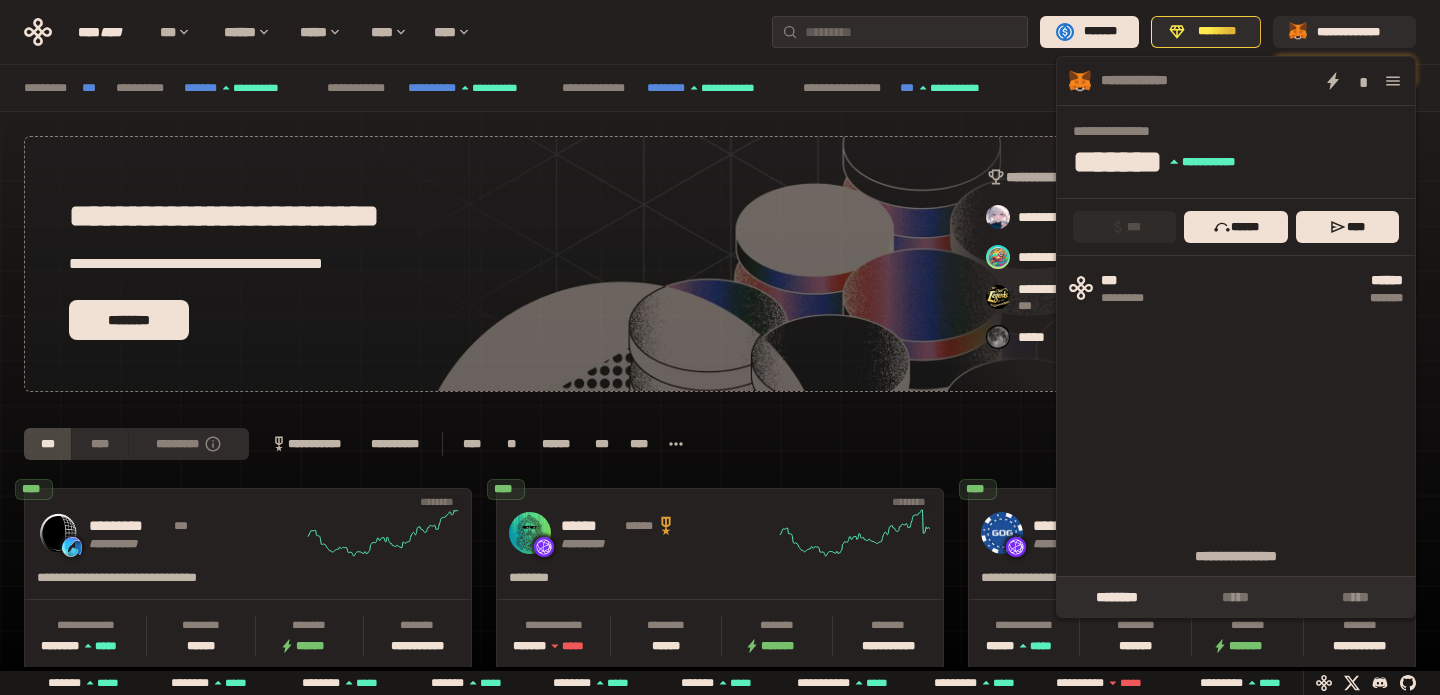 scroll, scrollTop: 0, scrollLeft: 436, axis: horizontal 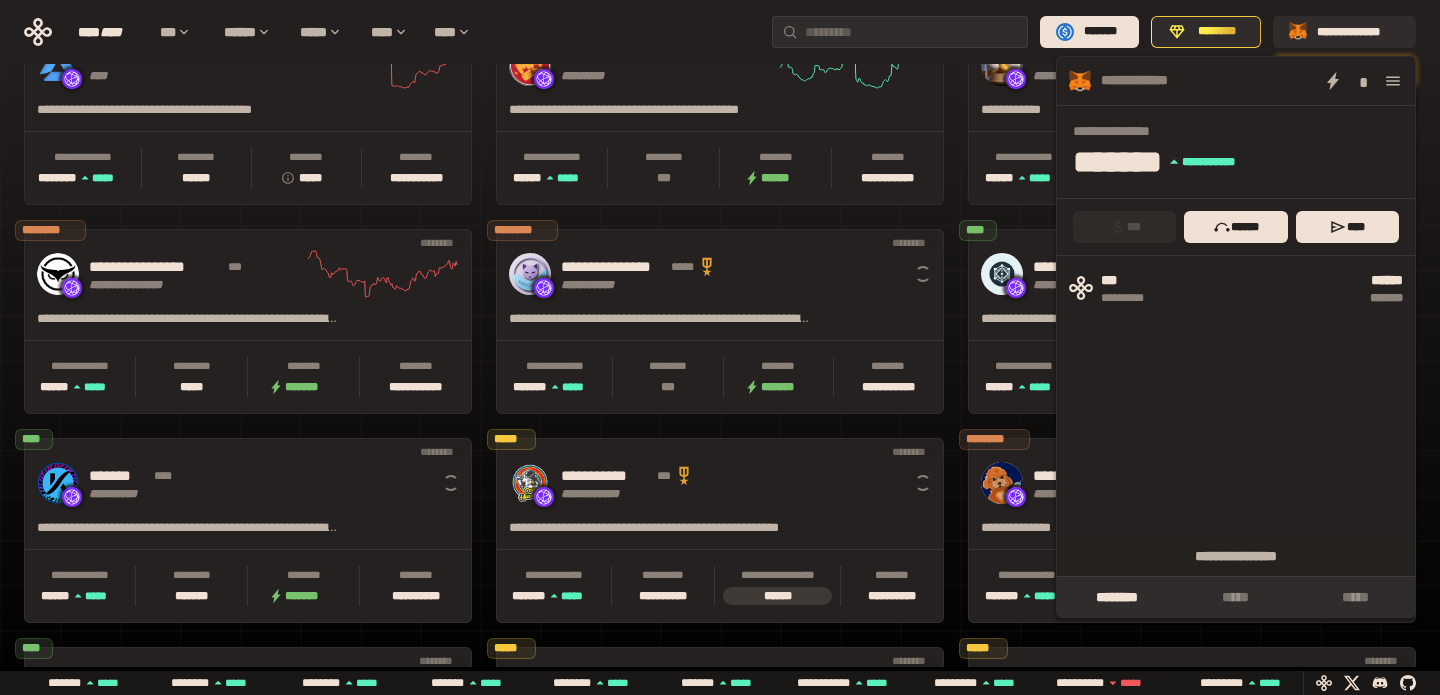 click 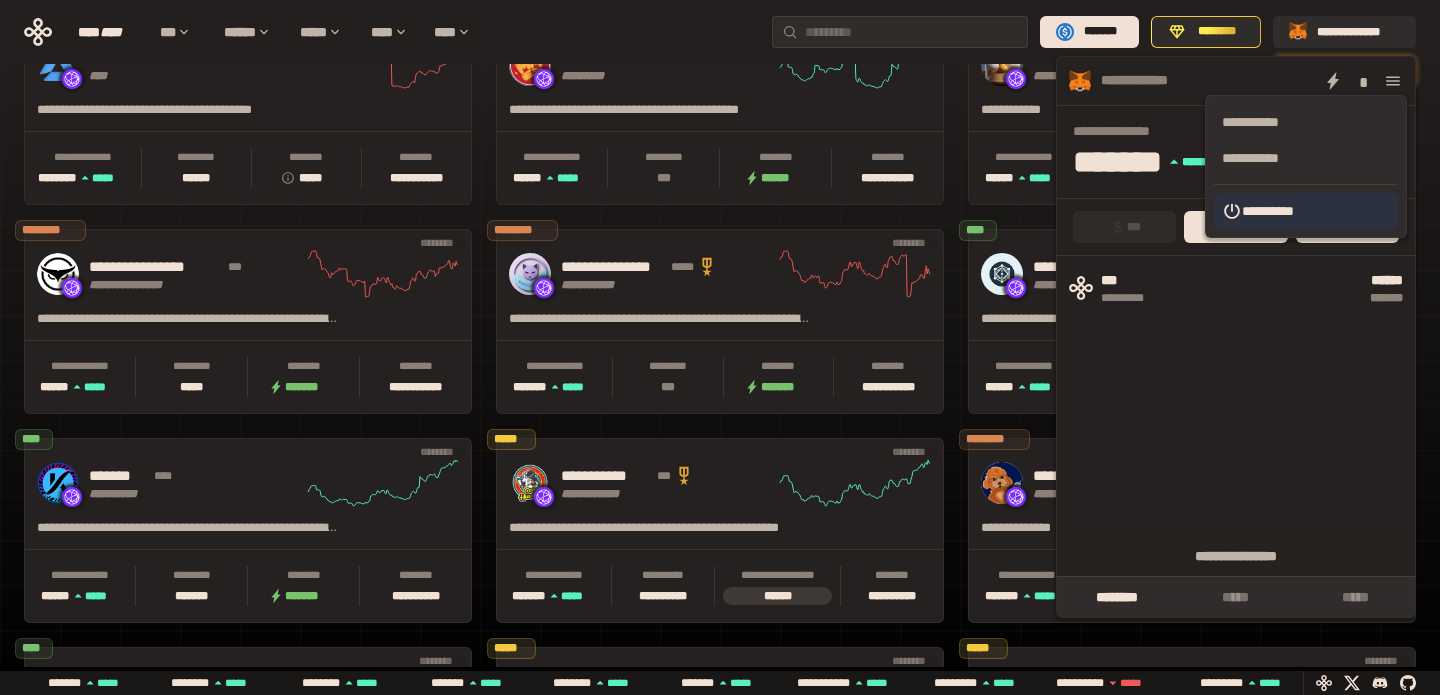 scroll, scrollTop: 0, scrollLeft: 856, axis: horizontal 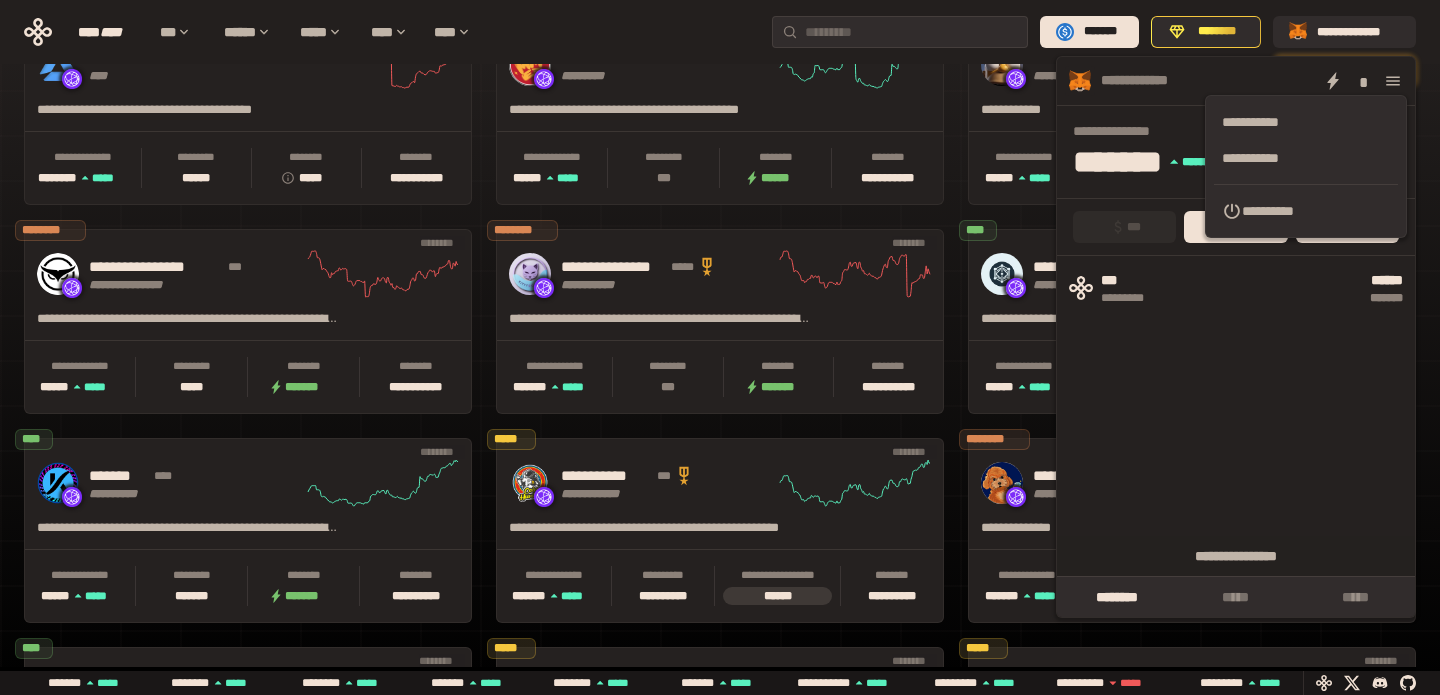 click on "**********" at bounding box center [1306, 211] 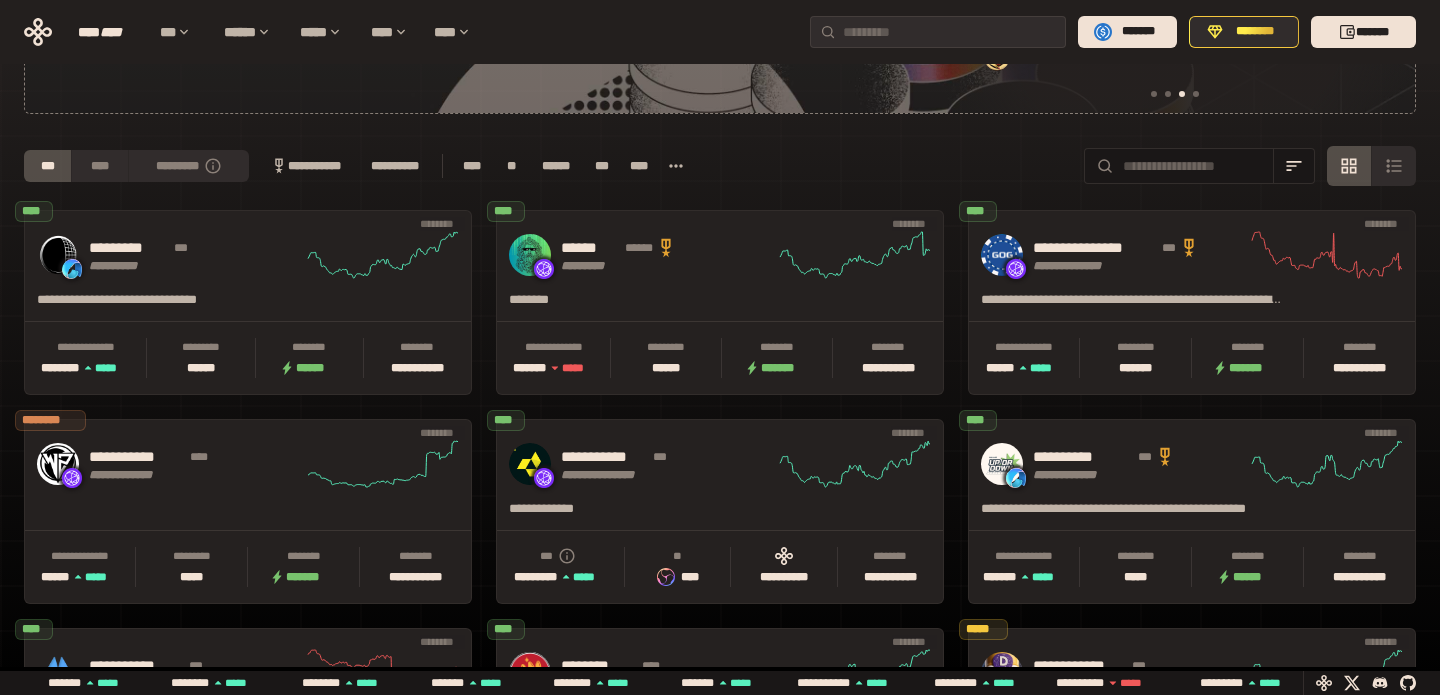 scroll, scrollTop: 121, scrollLeft: 0, axis: vertical 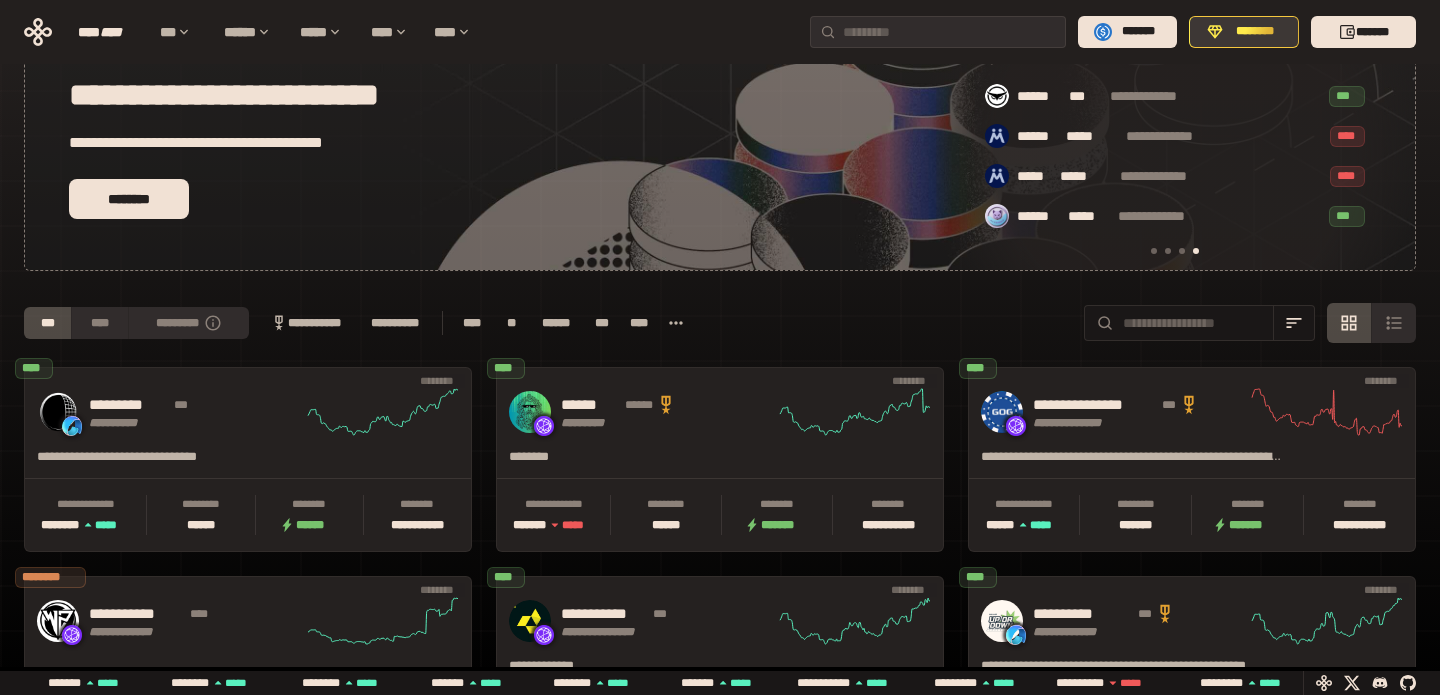 click on "********" at bounding box center [1255, 32] 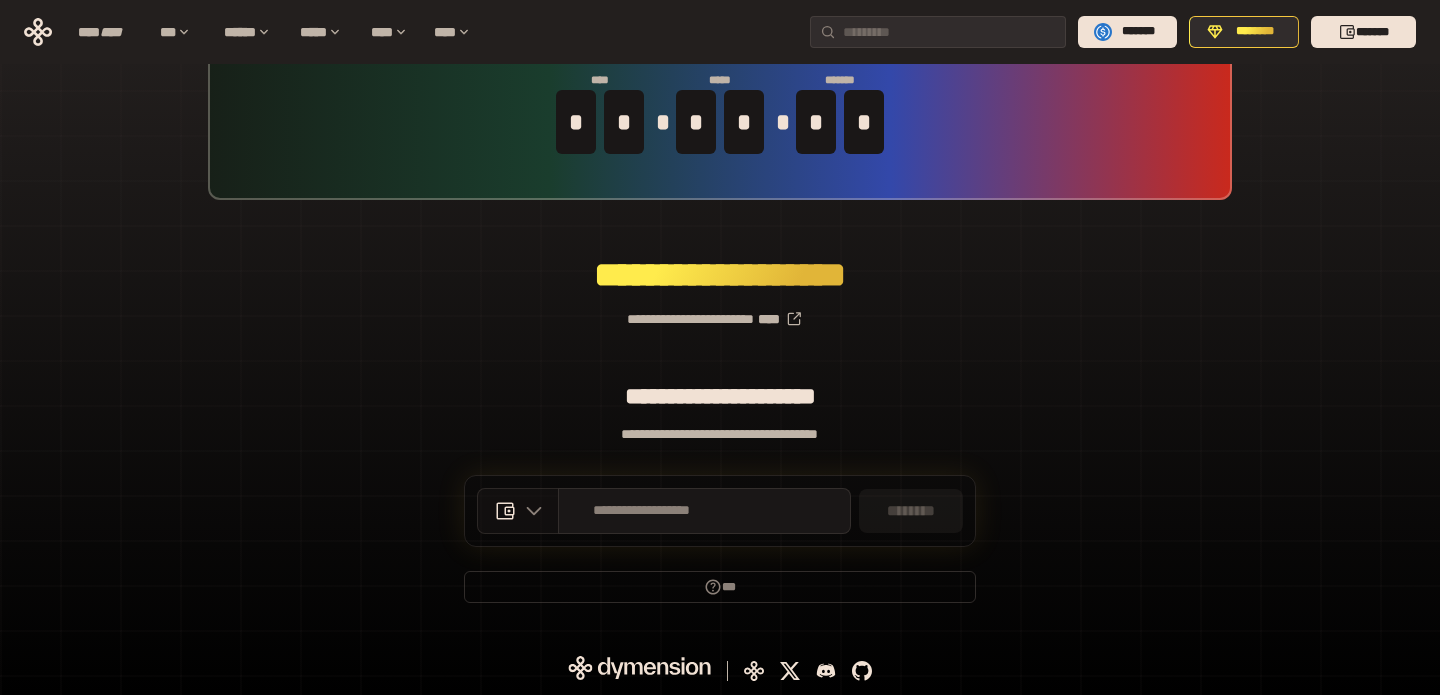 click at bounding box center [518, 511] 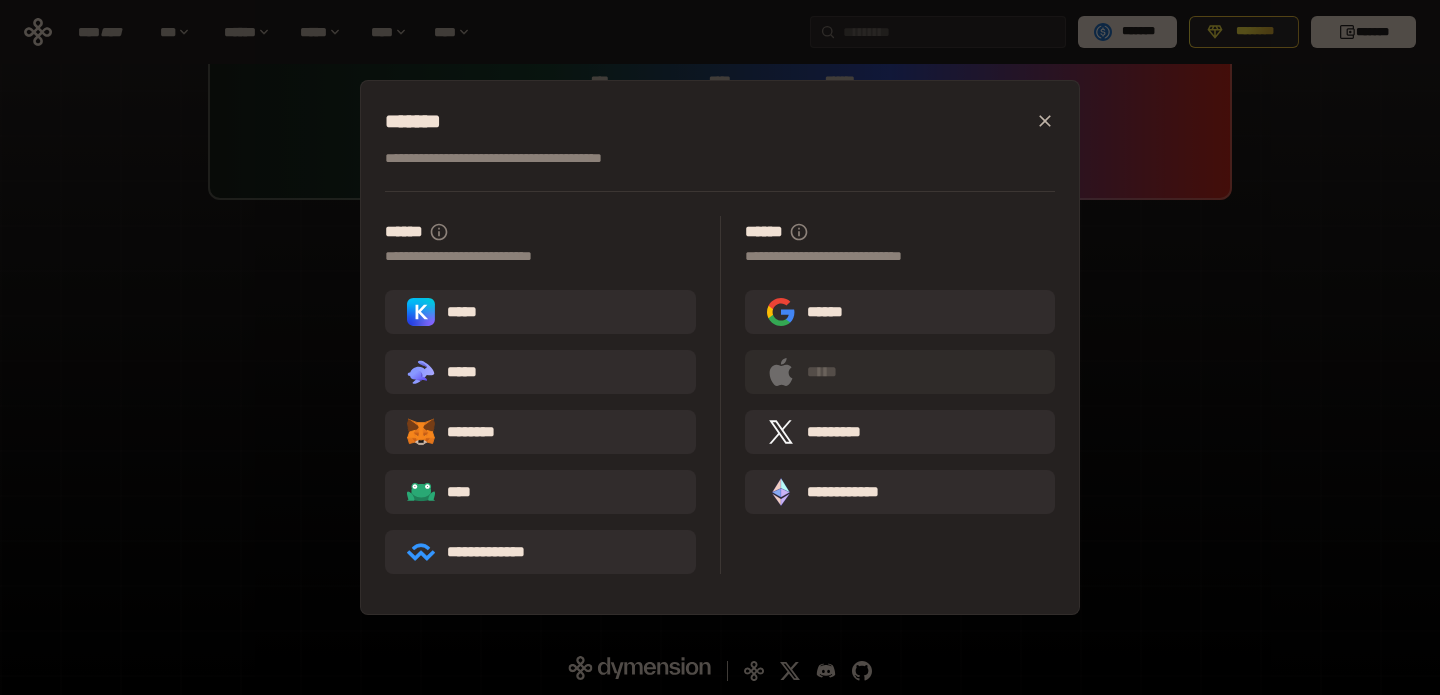 click on "**********" at bounding box center (720, 347) 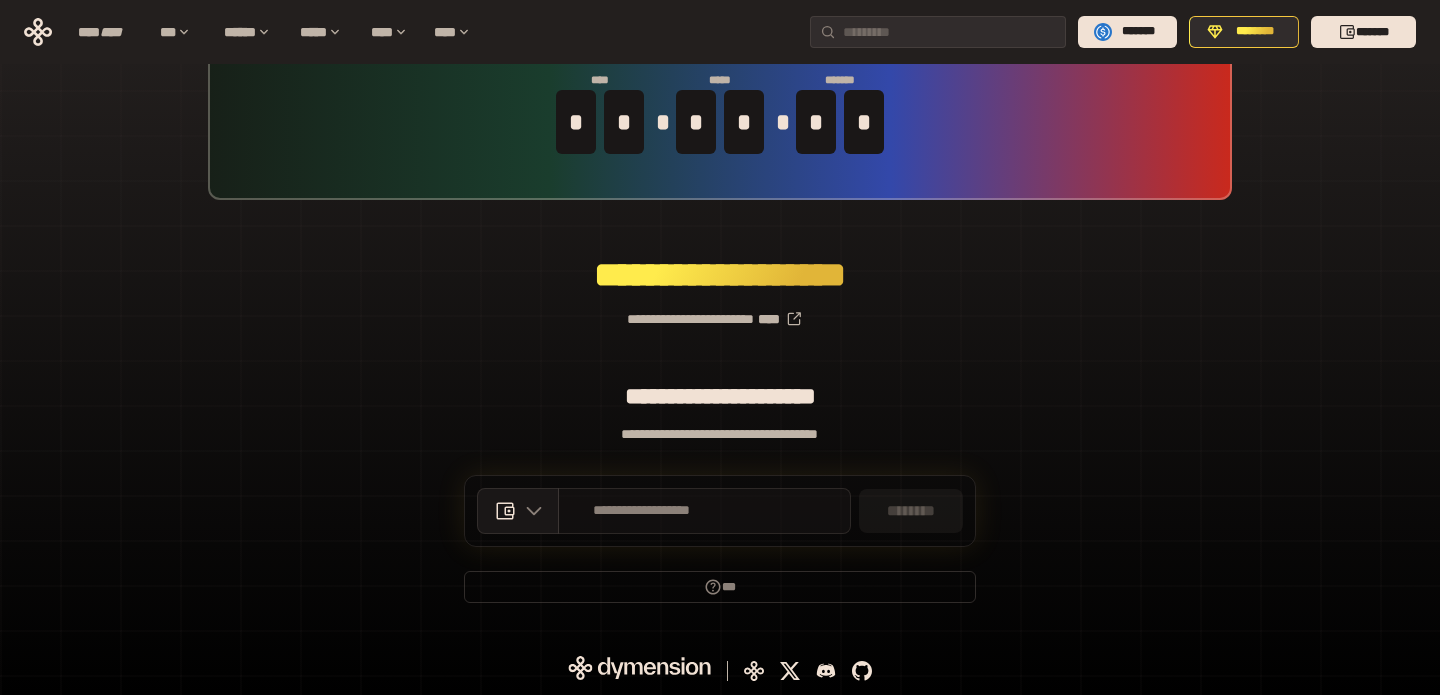 click on "**********" at bounding box center [642, 511] 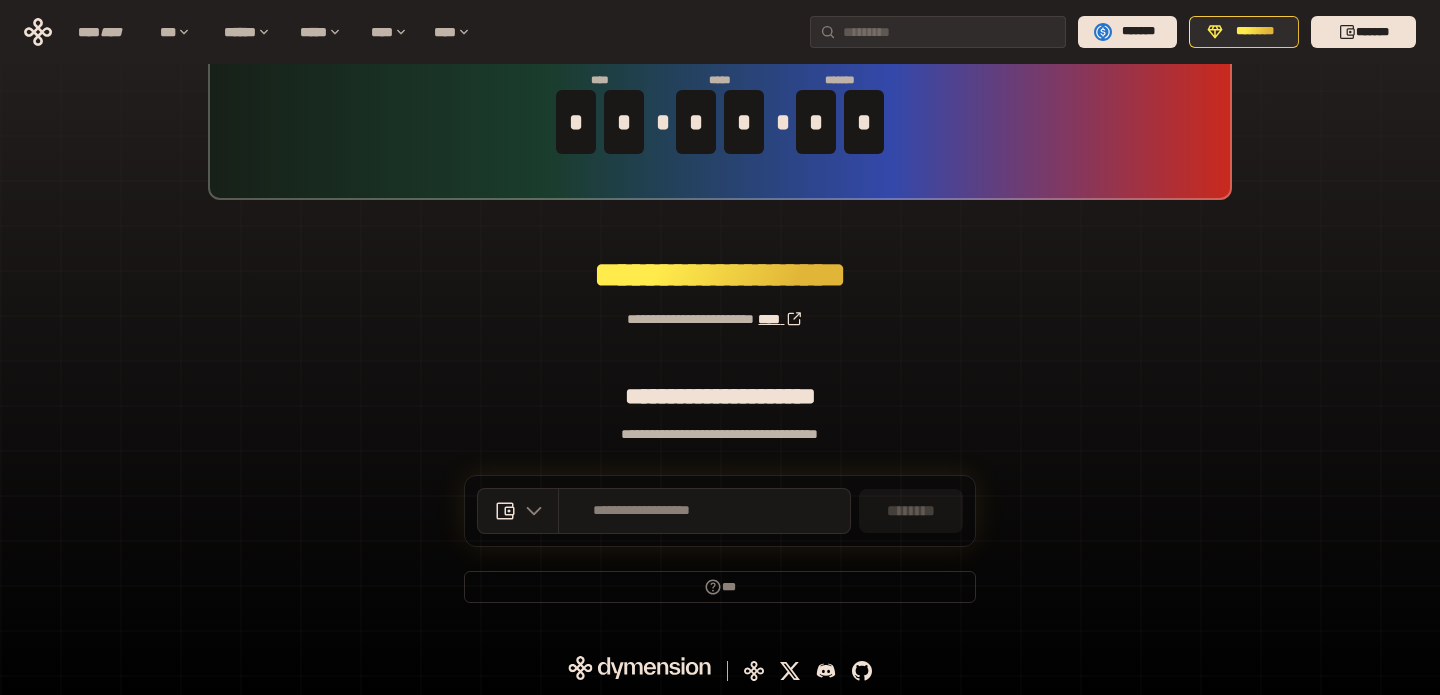 click 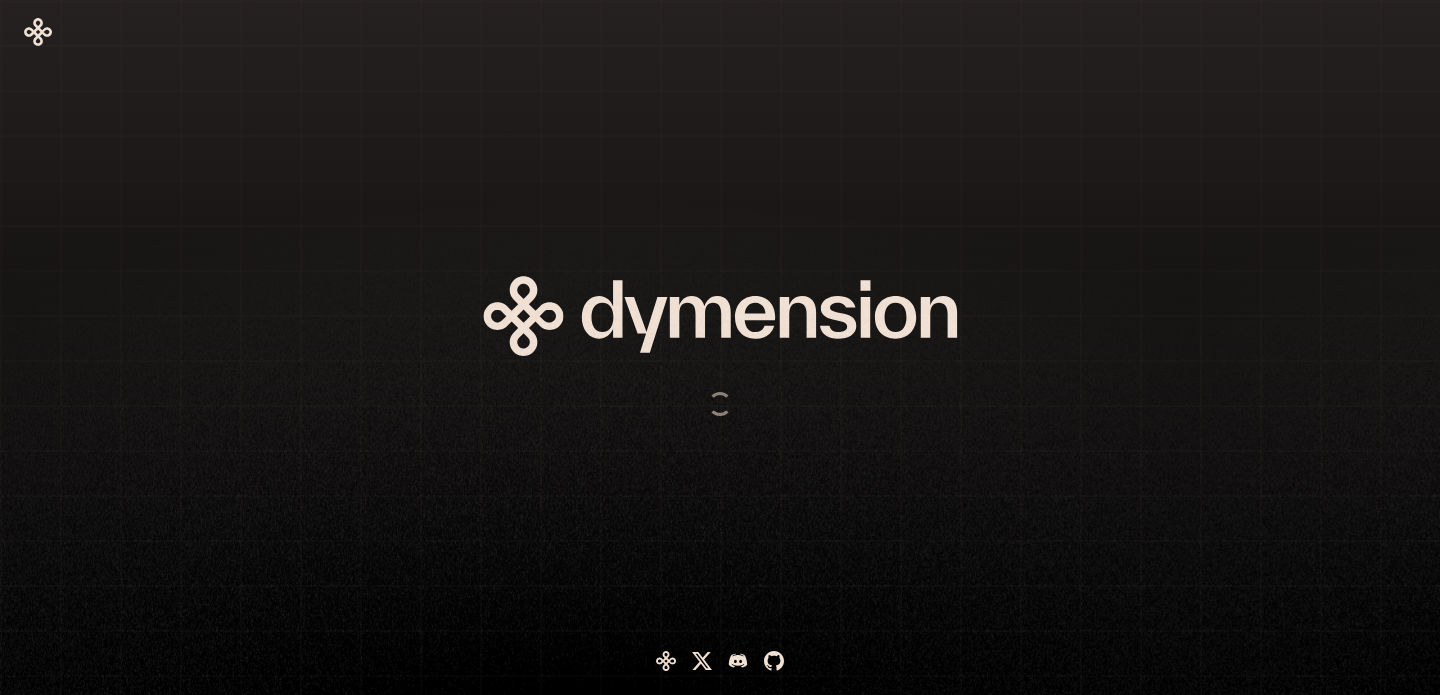 scroll, scrollTop: 0, scrollLeft: 0, axis: both 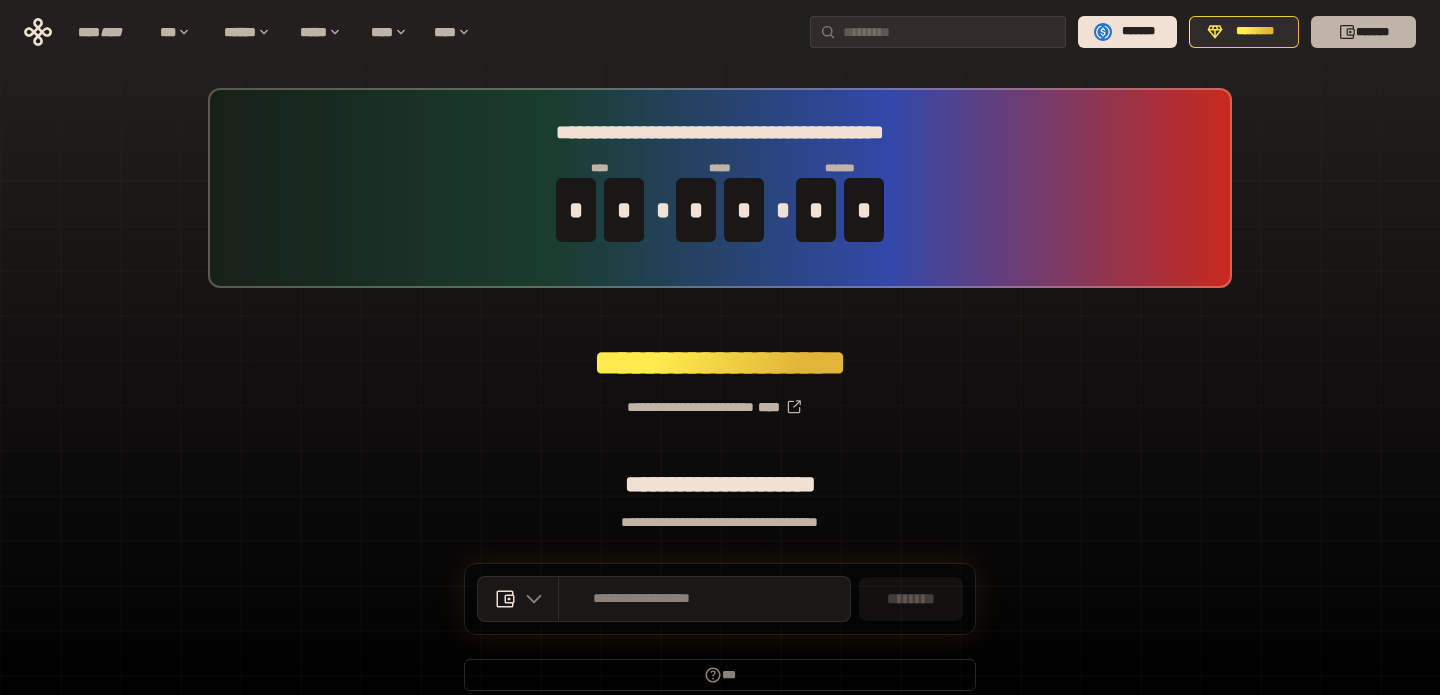 click 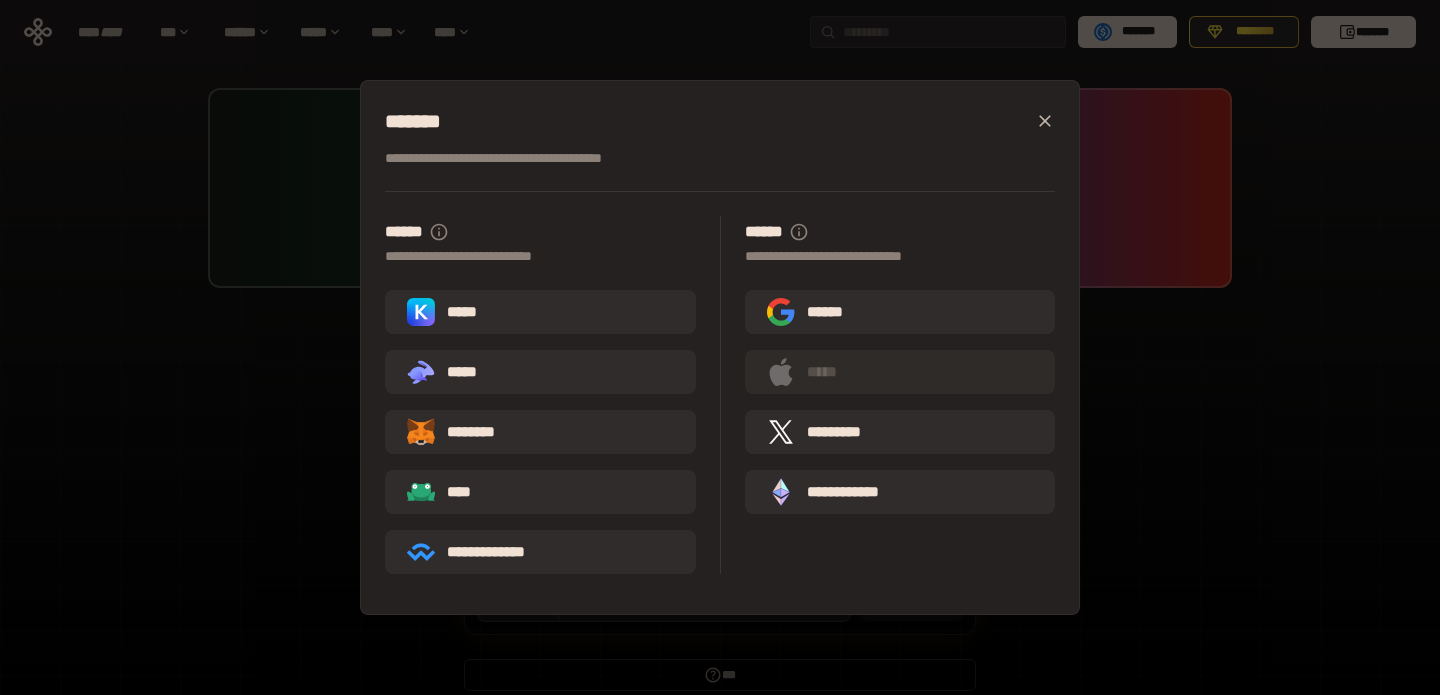 drag, startPoint x: 503, startPoint y: 352, endPoint x: 489, endPoint y: 341, distance: 17.804493 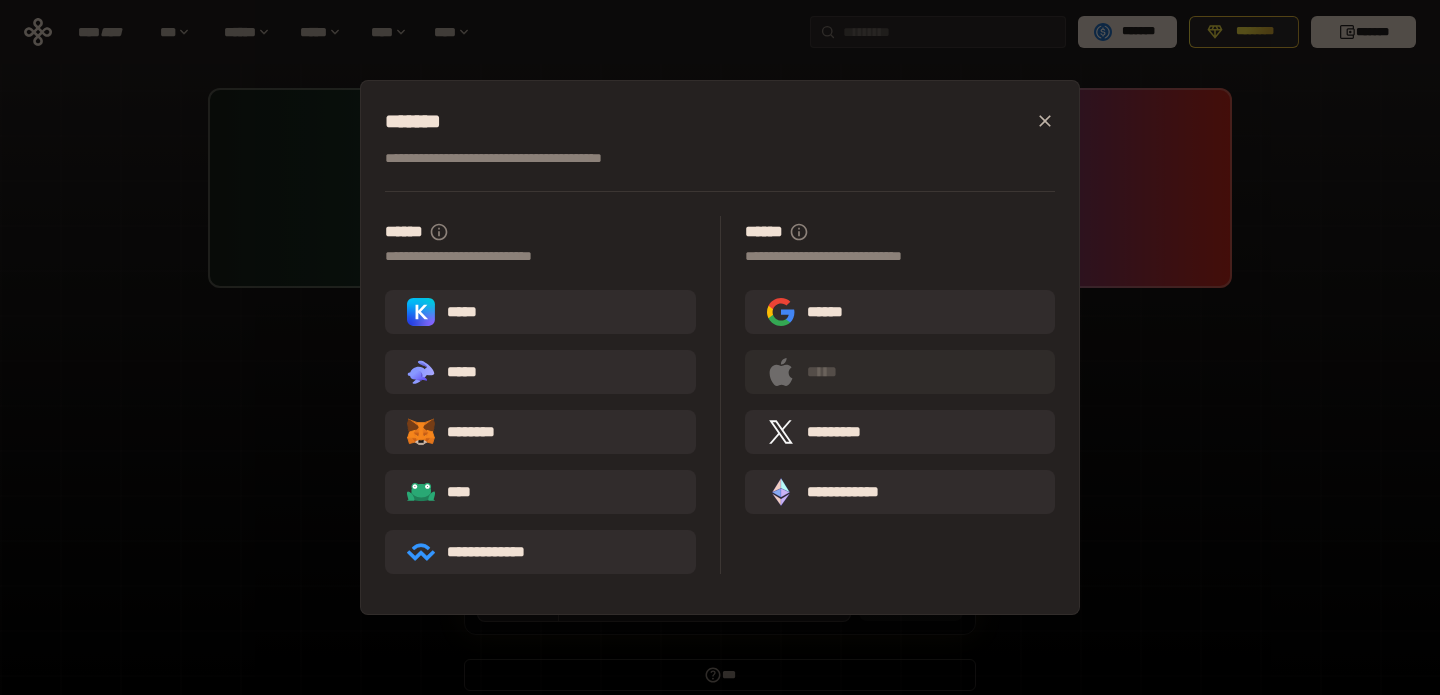 click on "********" at bounding box center [540, 432] 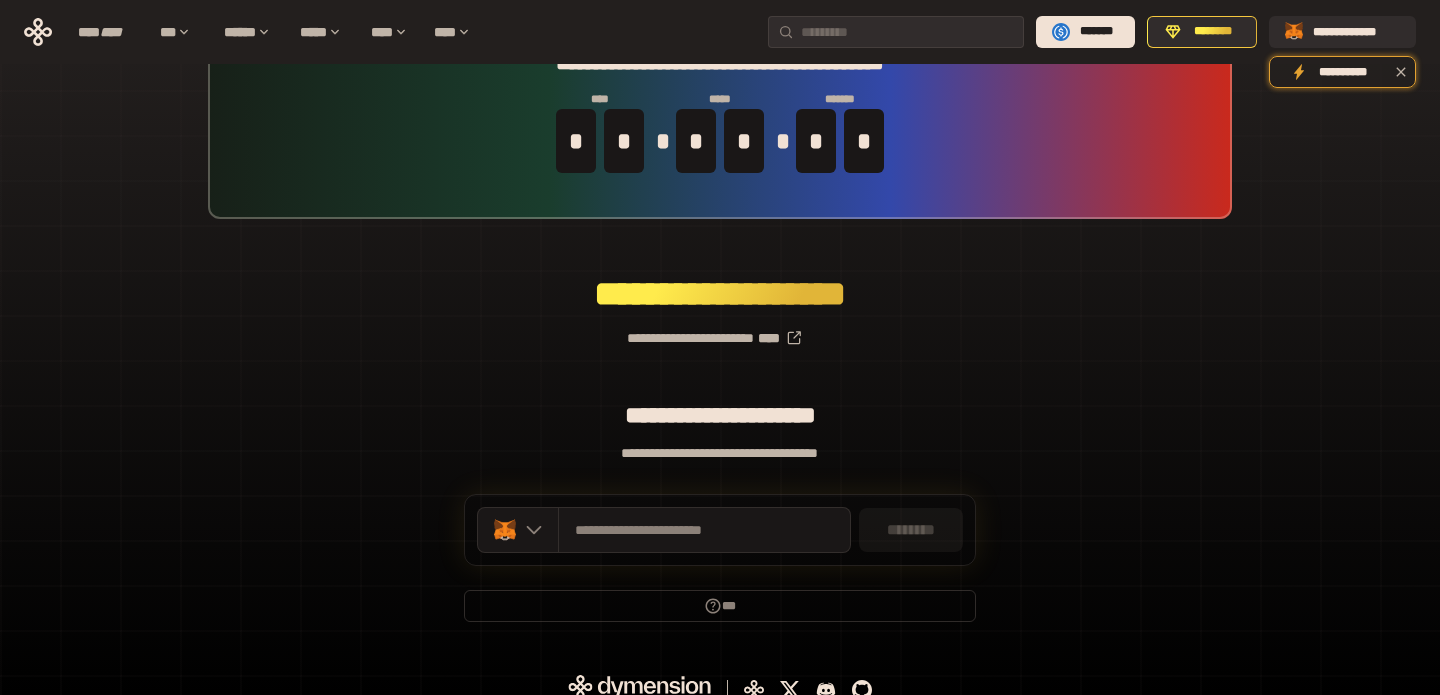 scroll, scrollTop: 88, scrollLeft: 0, axis: vertical 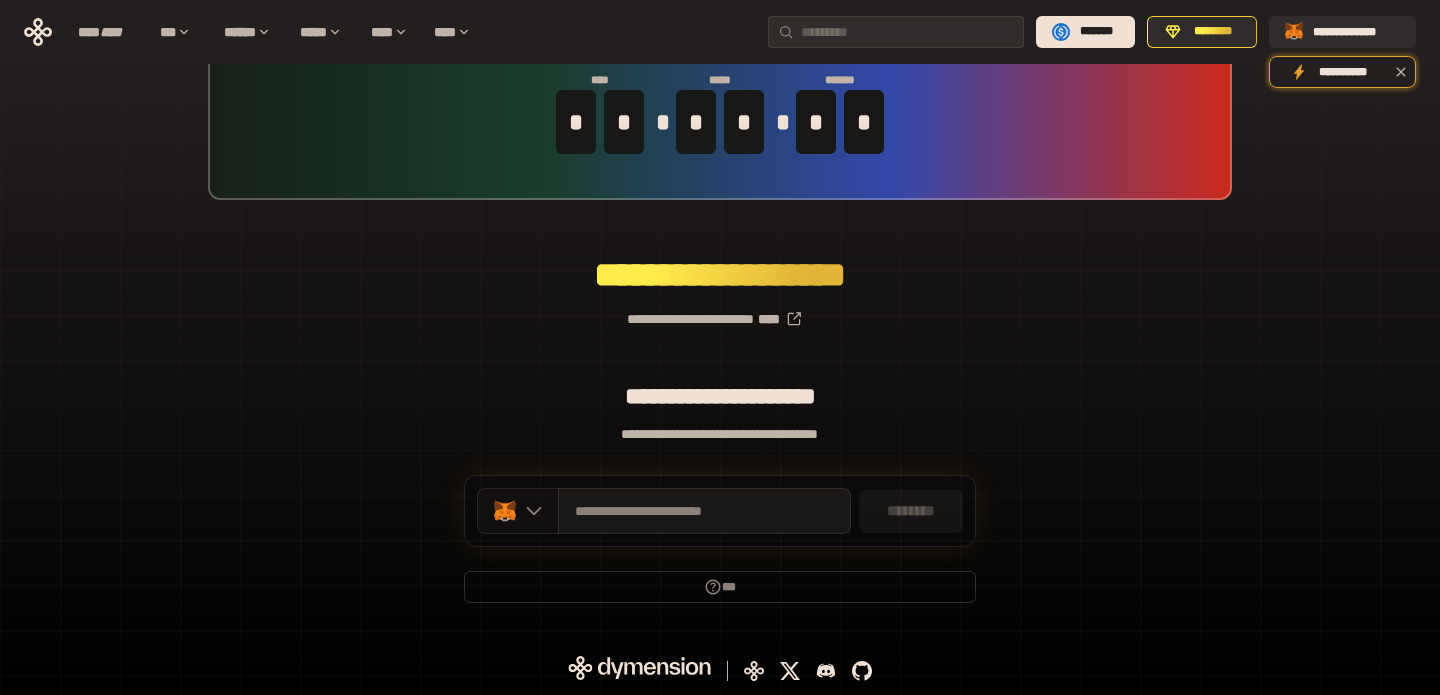 click 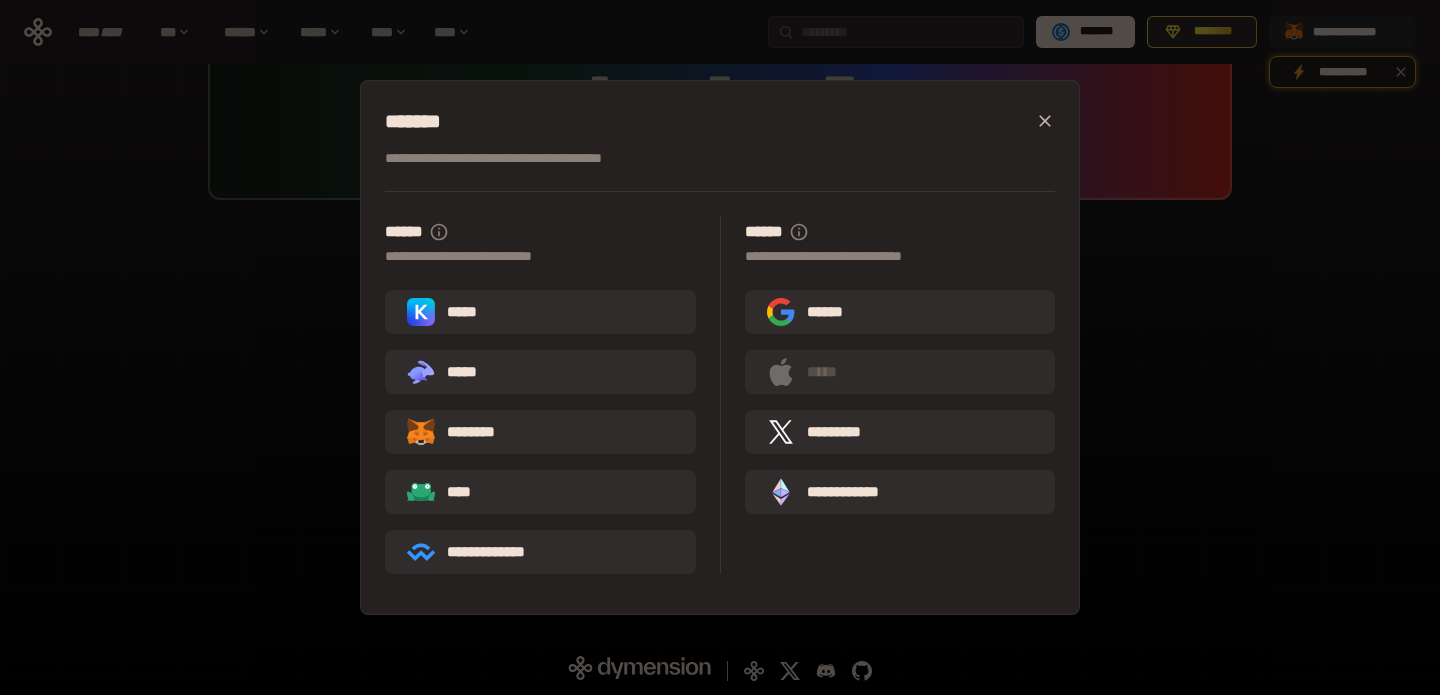 click on "**********" at bounding box center (720, 347) 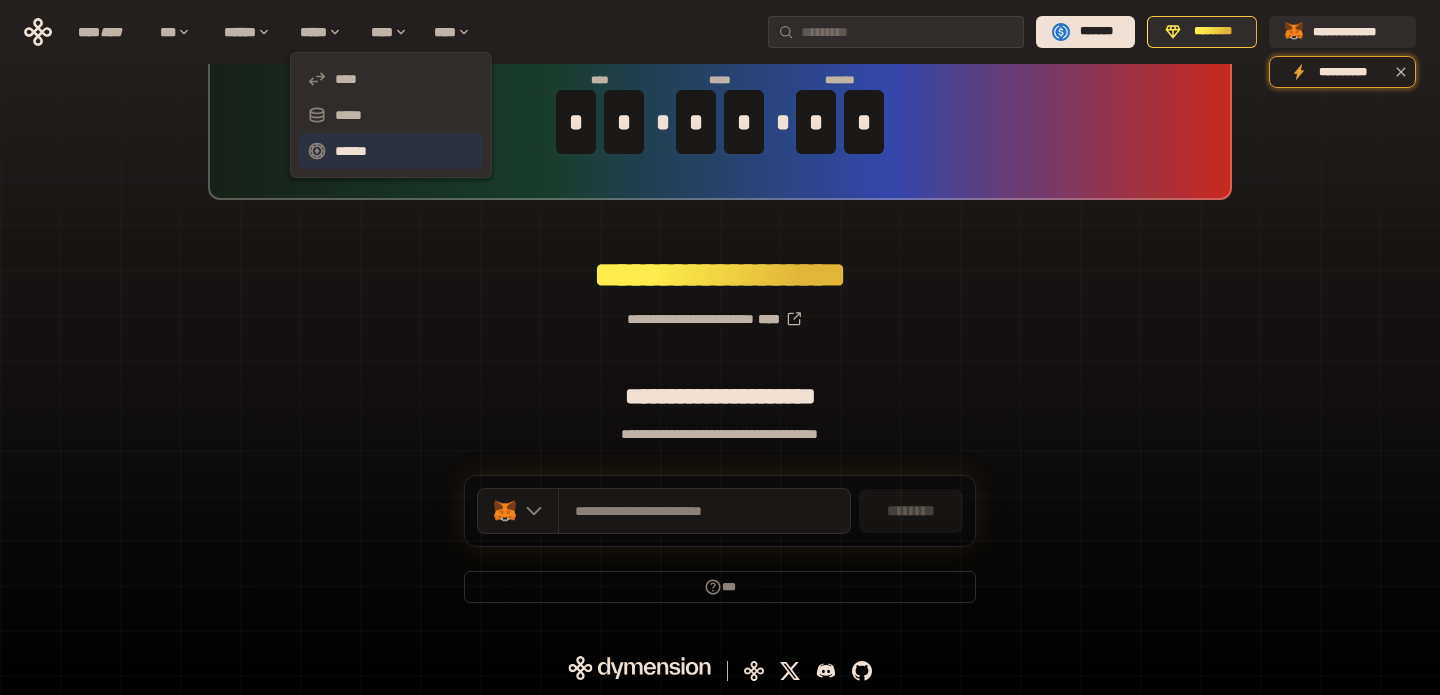 click on "******" at bounding box center [391, 151] 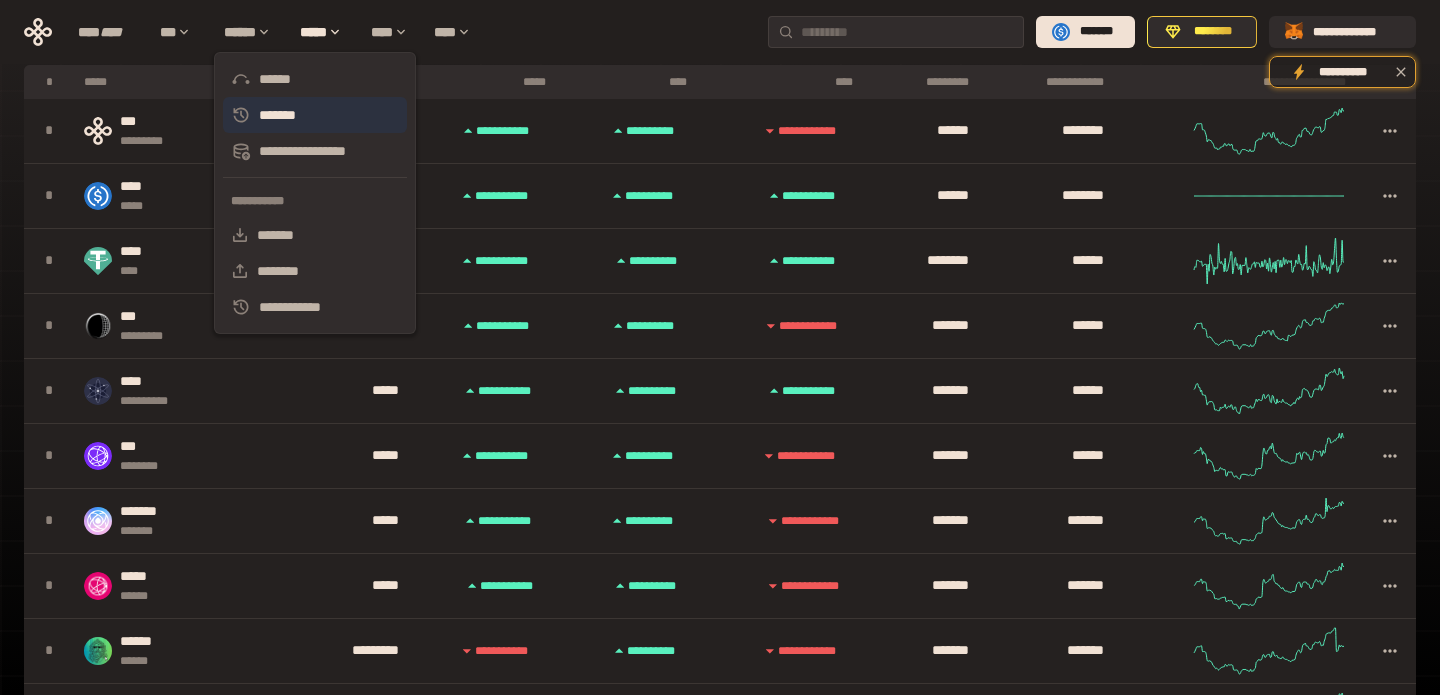 click on "*******" at bounding box center [315, 115] 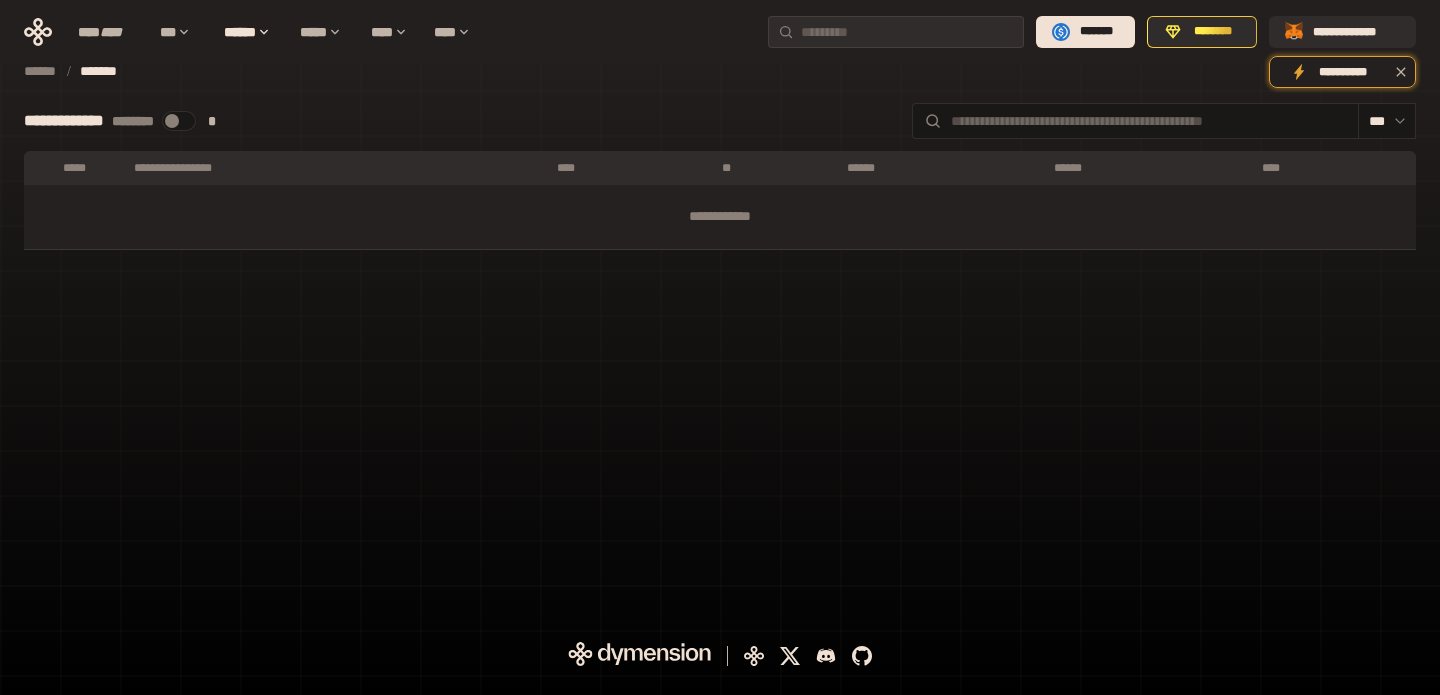 scroll, scrollTop: 0, scrollLeft: 0, axis: both 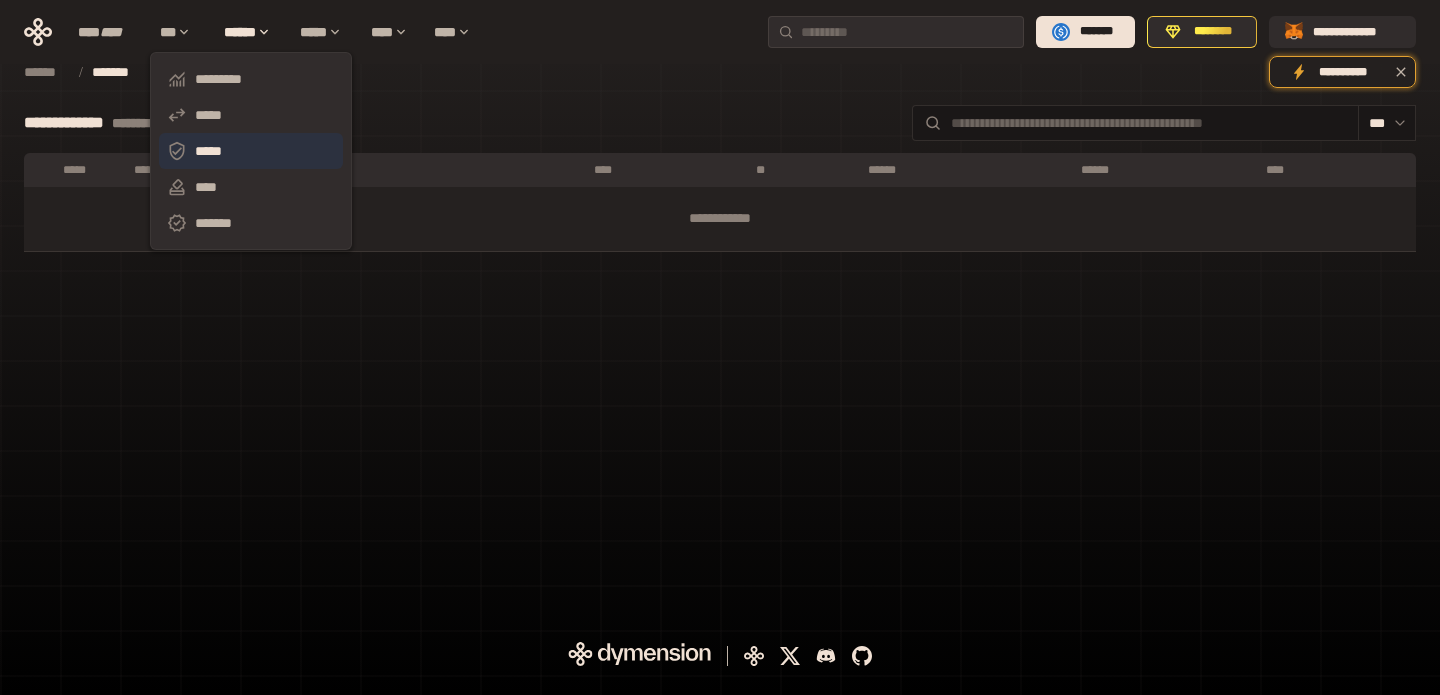 click on "*****" at bounding box center [251, 151] 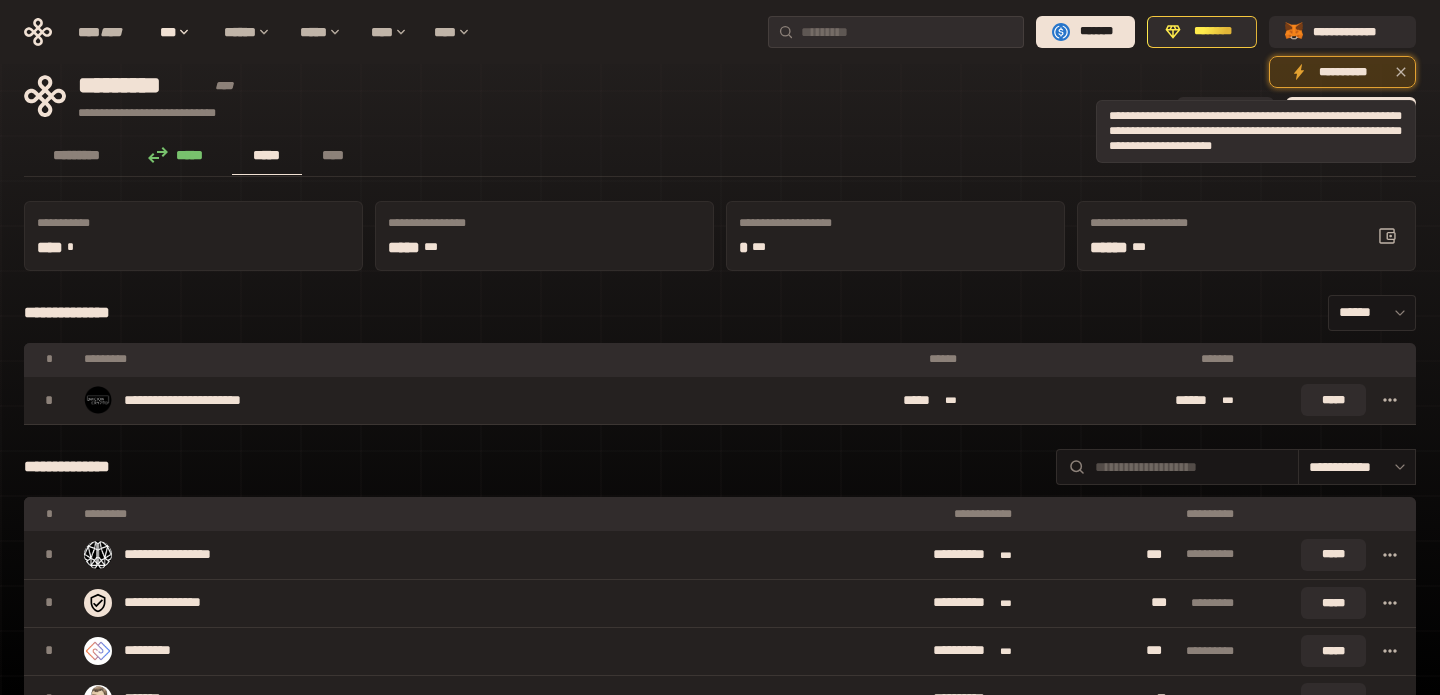 click 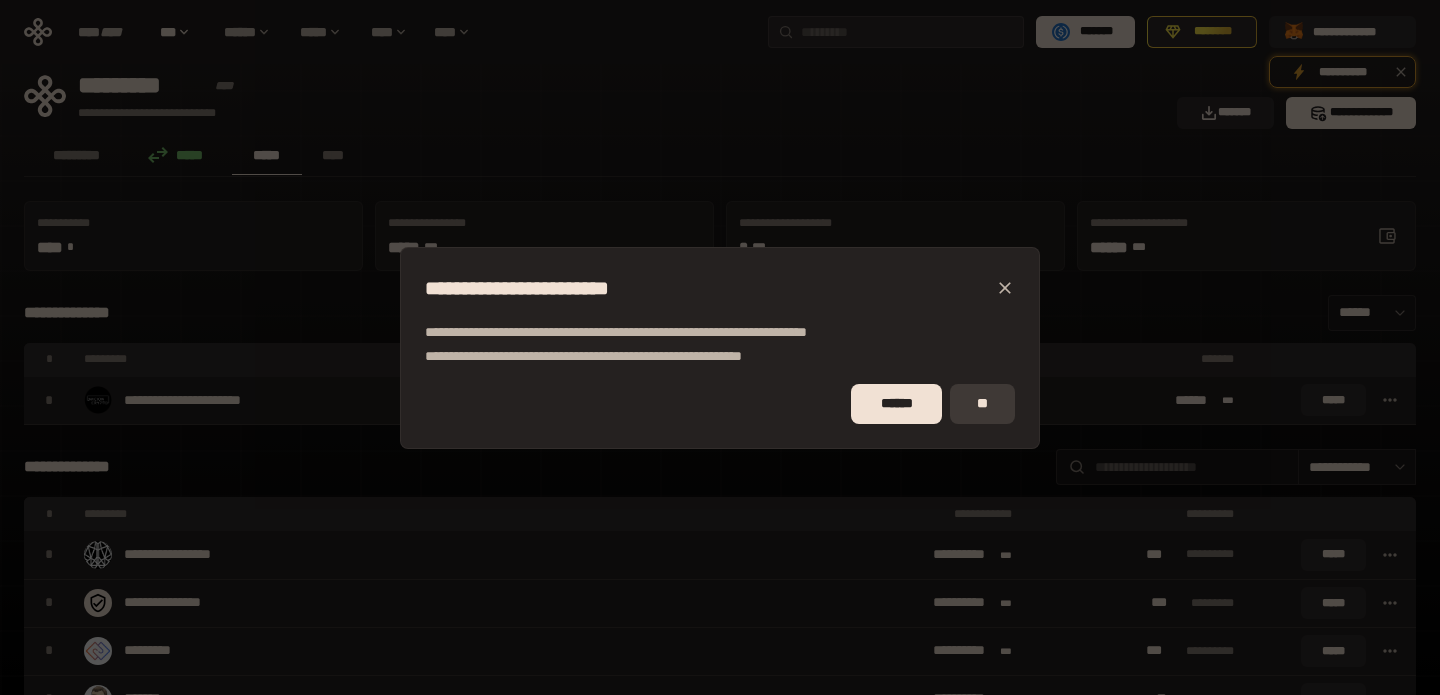 click on "**" at bounding box center [982, 404] 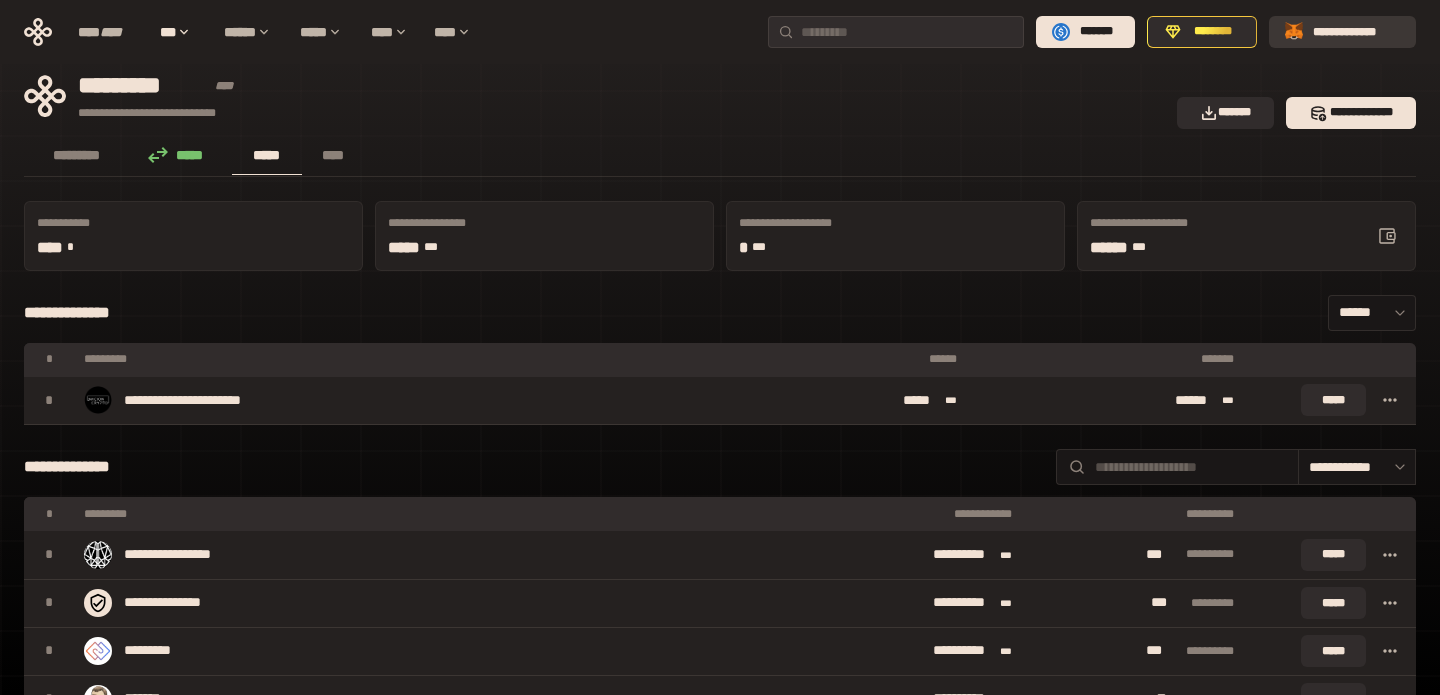 click on "**********" at bounding box center [1356, 32] 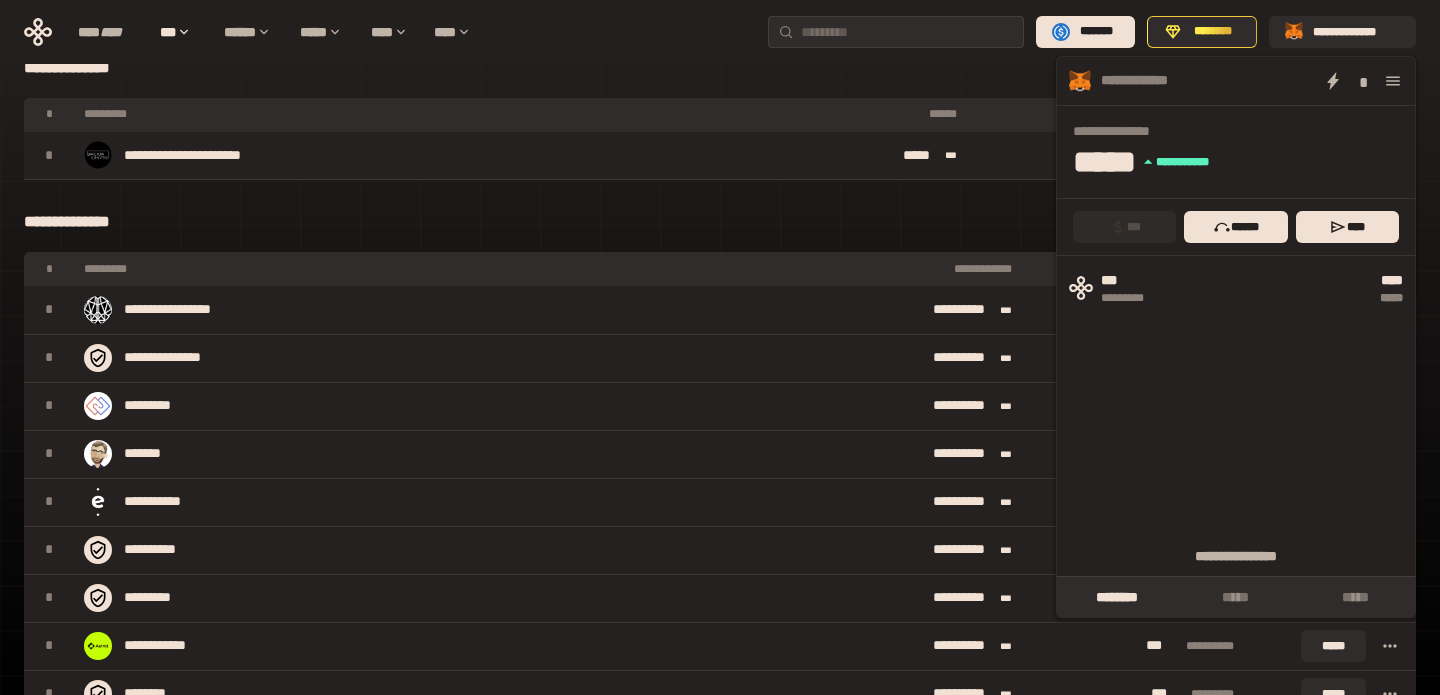 scroll, scrollTop: 0, scrollLeft: 0, axis: both 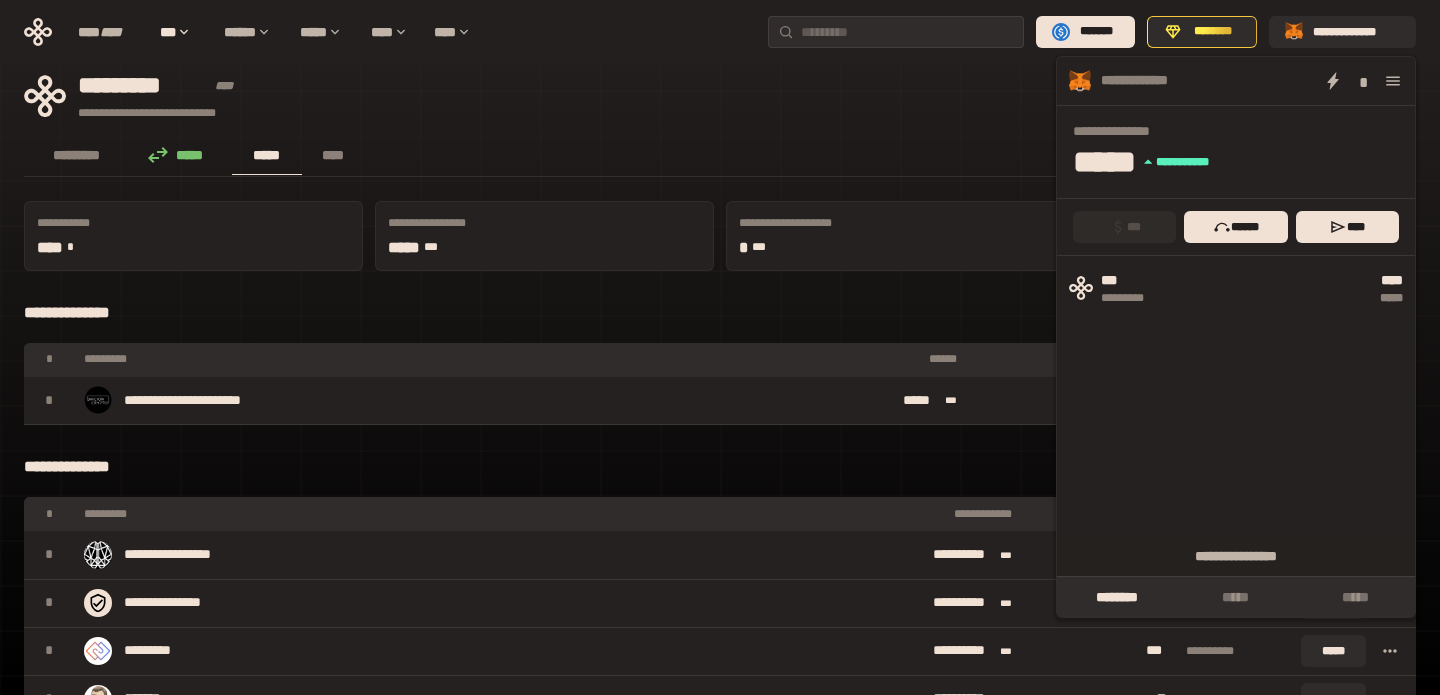 click 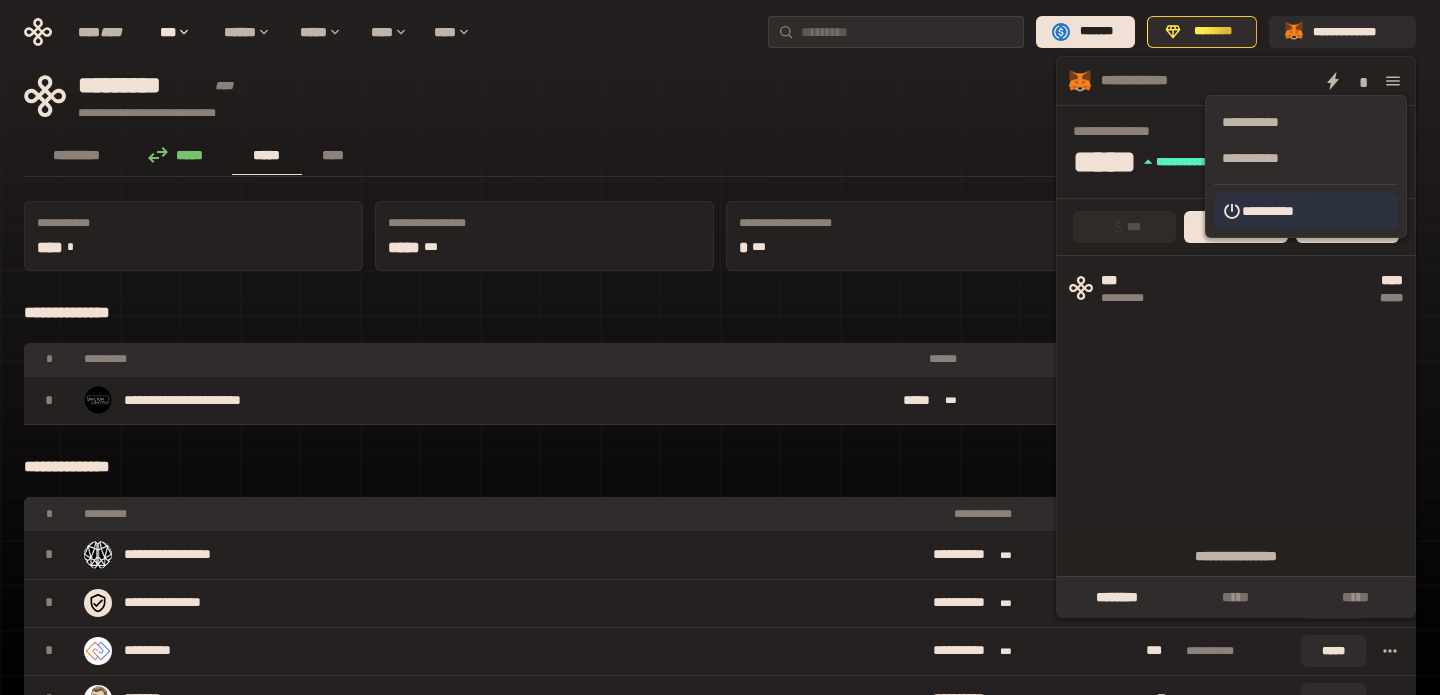 click on "**********" at bounding box center (1306, 211) 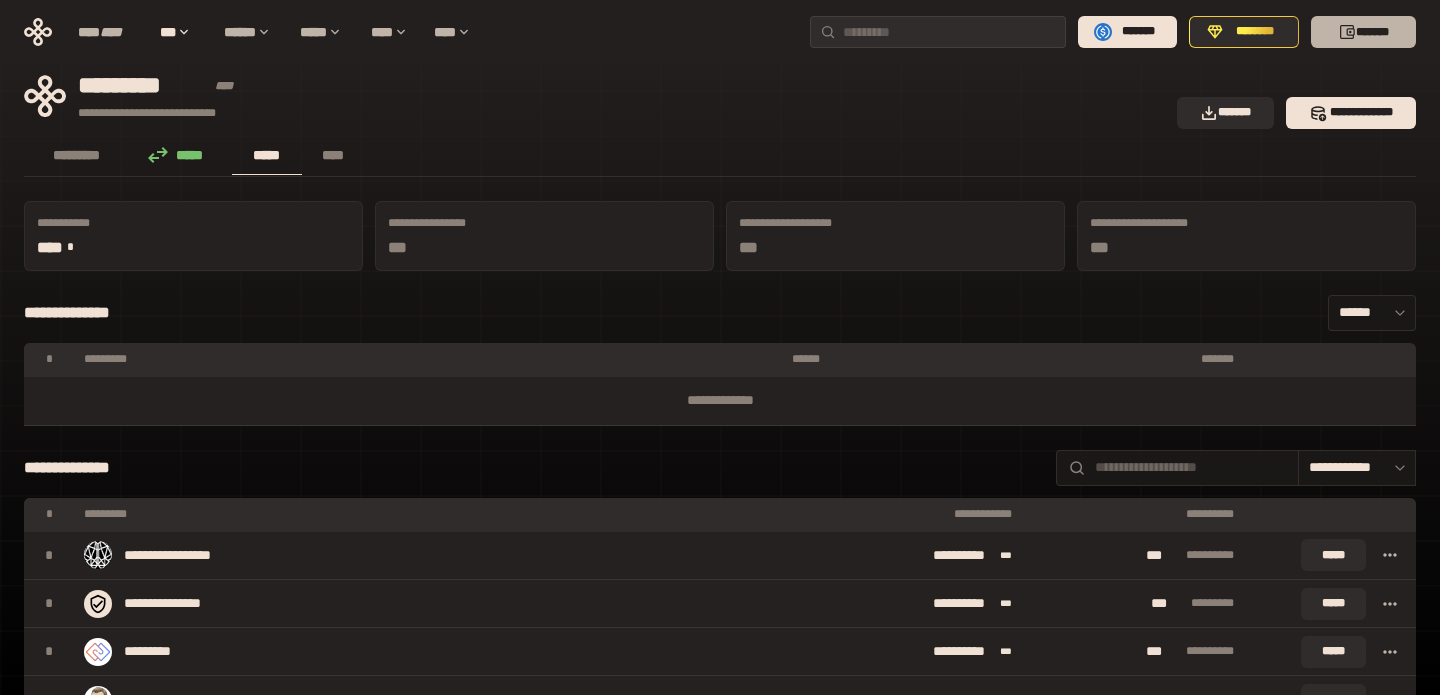 click on "*******" at bounding box center (1363, 32) 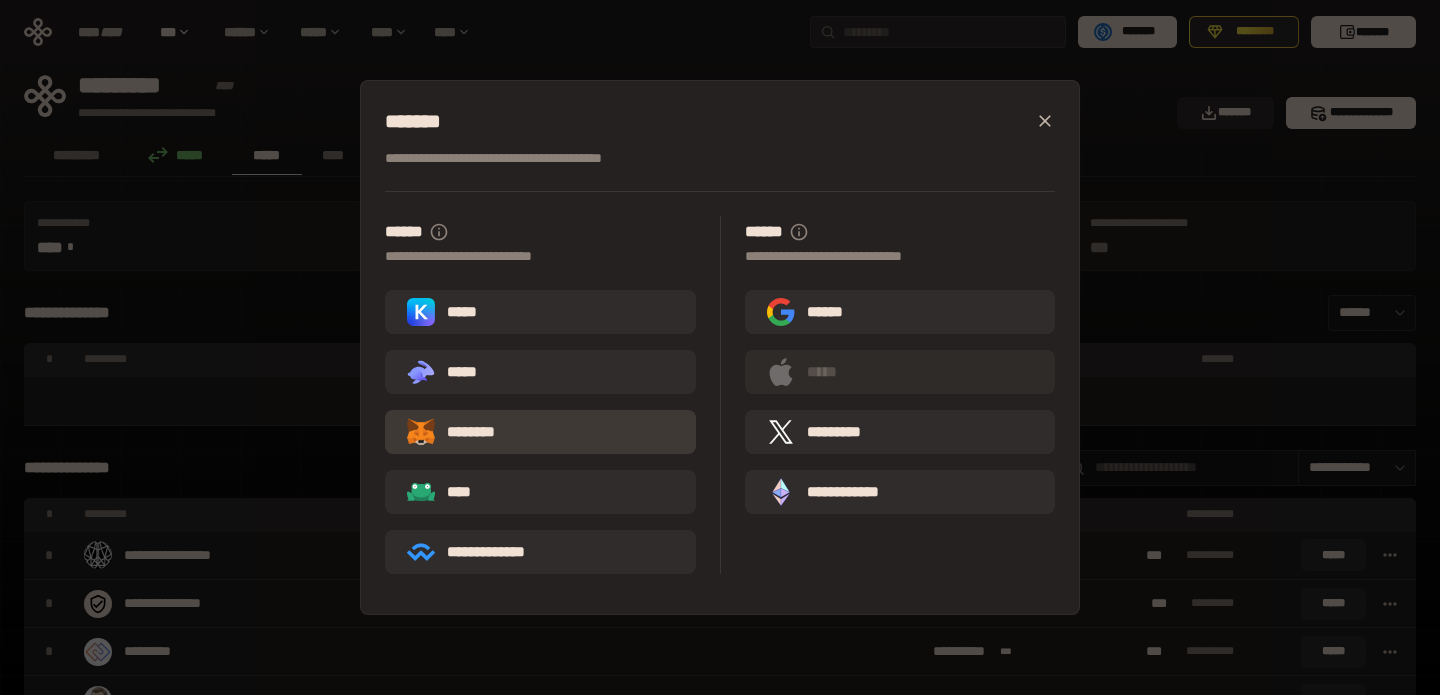 click on "********" at bounding box center [540, 432] 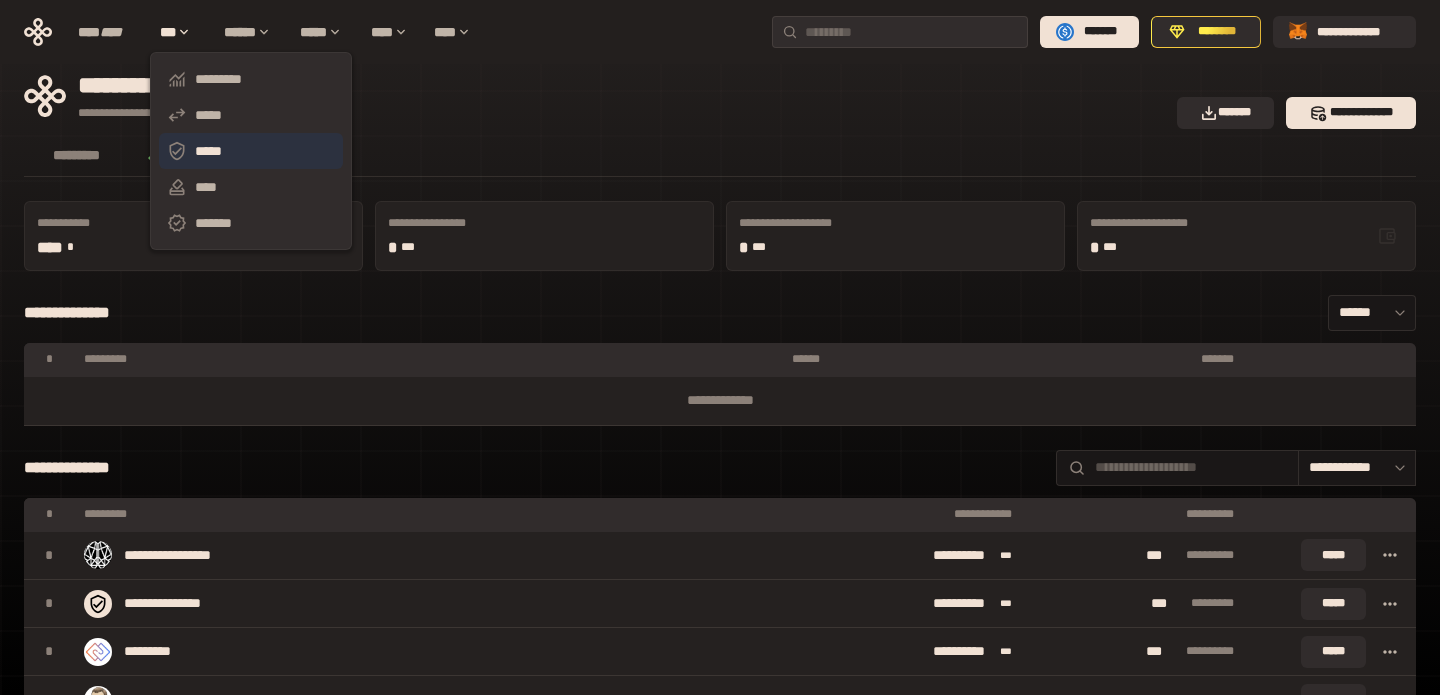 click on "*****" at bounding box center (251, 151) 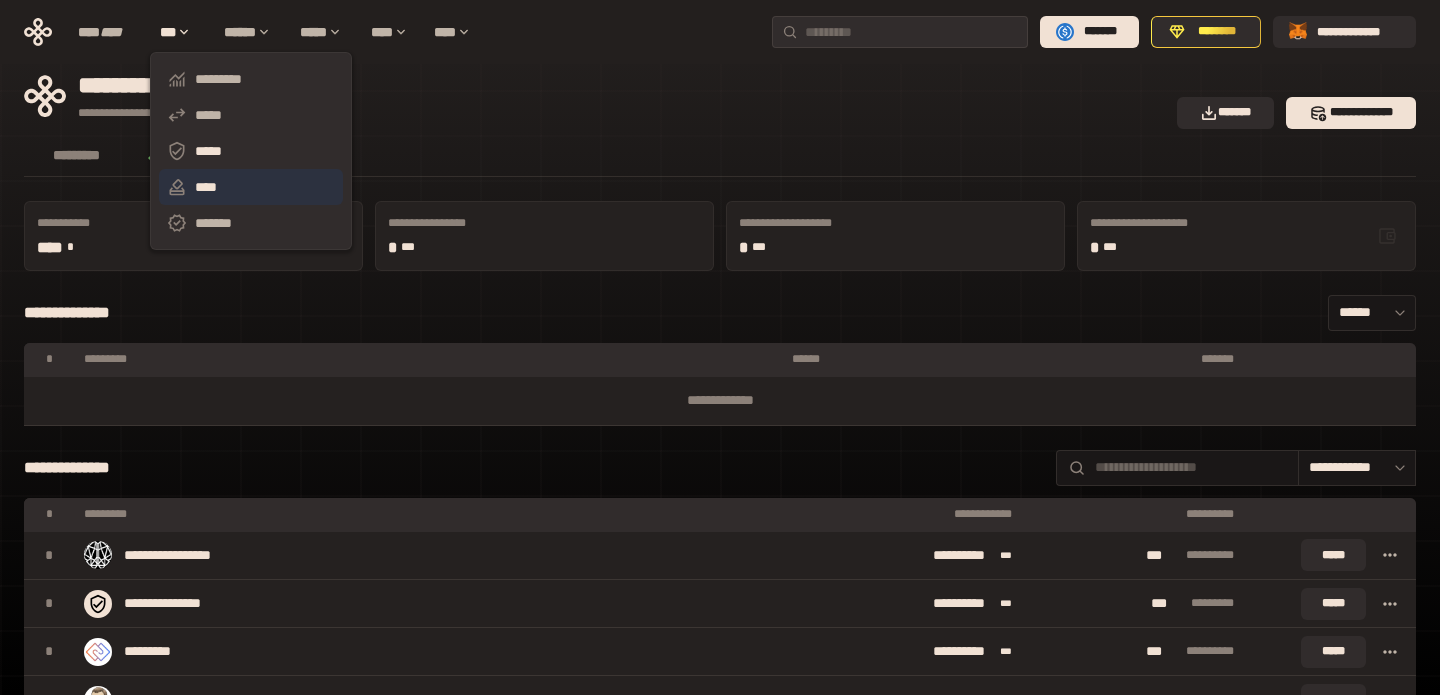 click on "****" at bounding box center (251, 187) 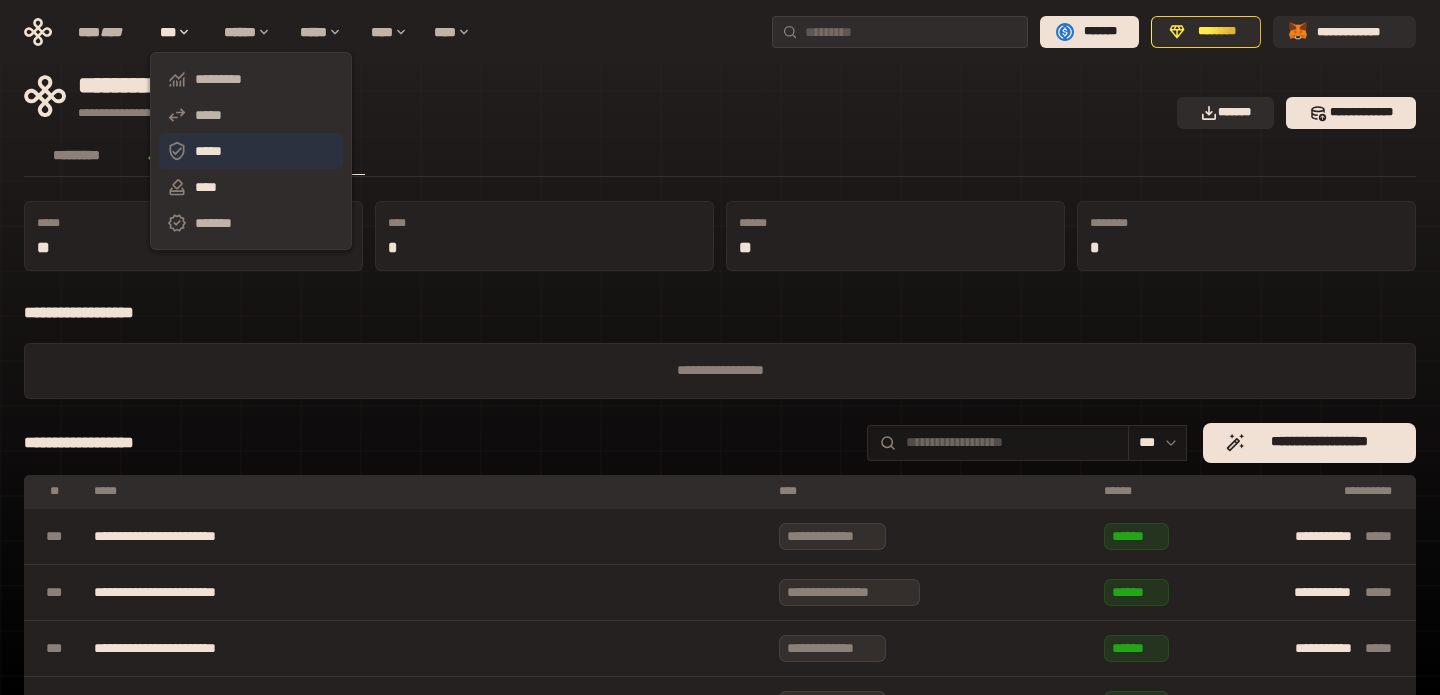 click on "*****" at bounding box center (251, 151) 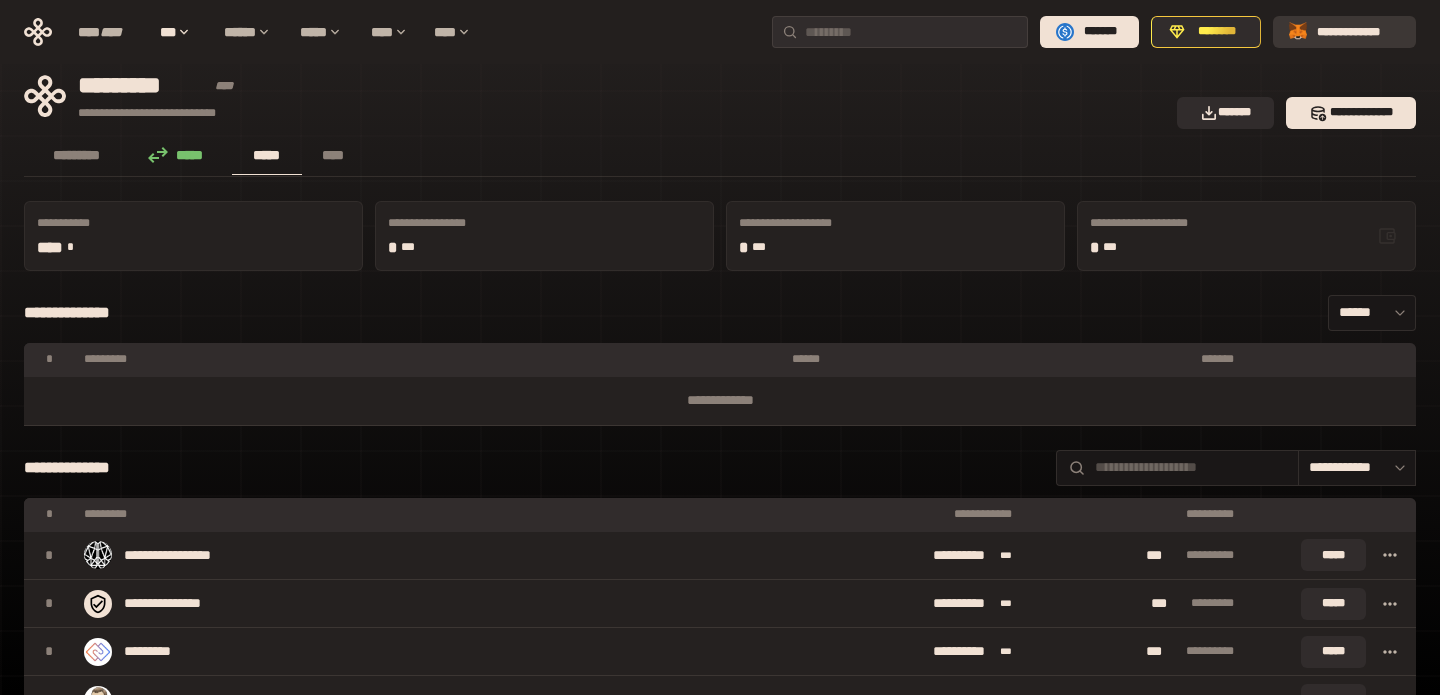 click on "**********" at bounding box center [1358, 32] 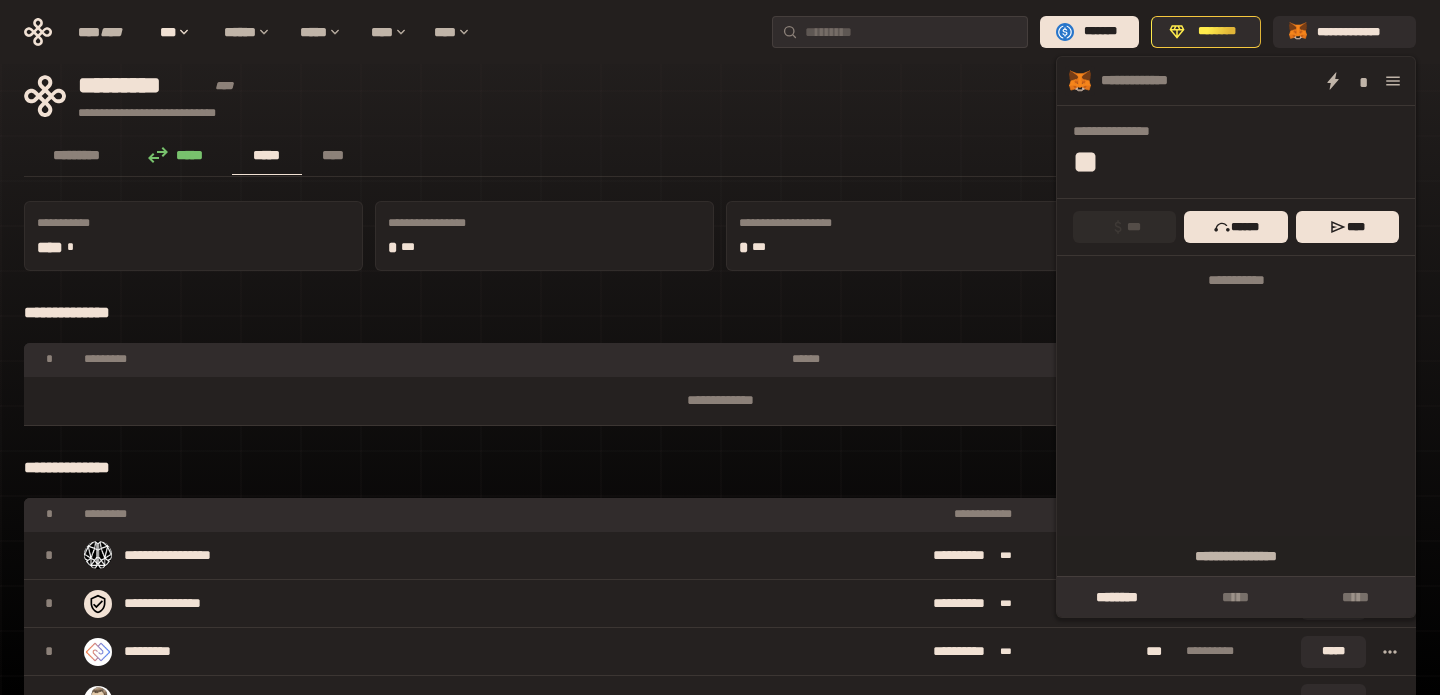 click 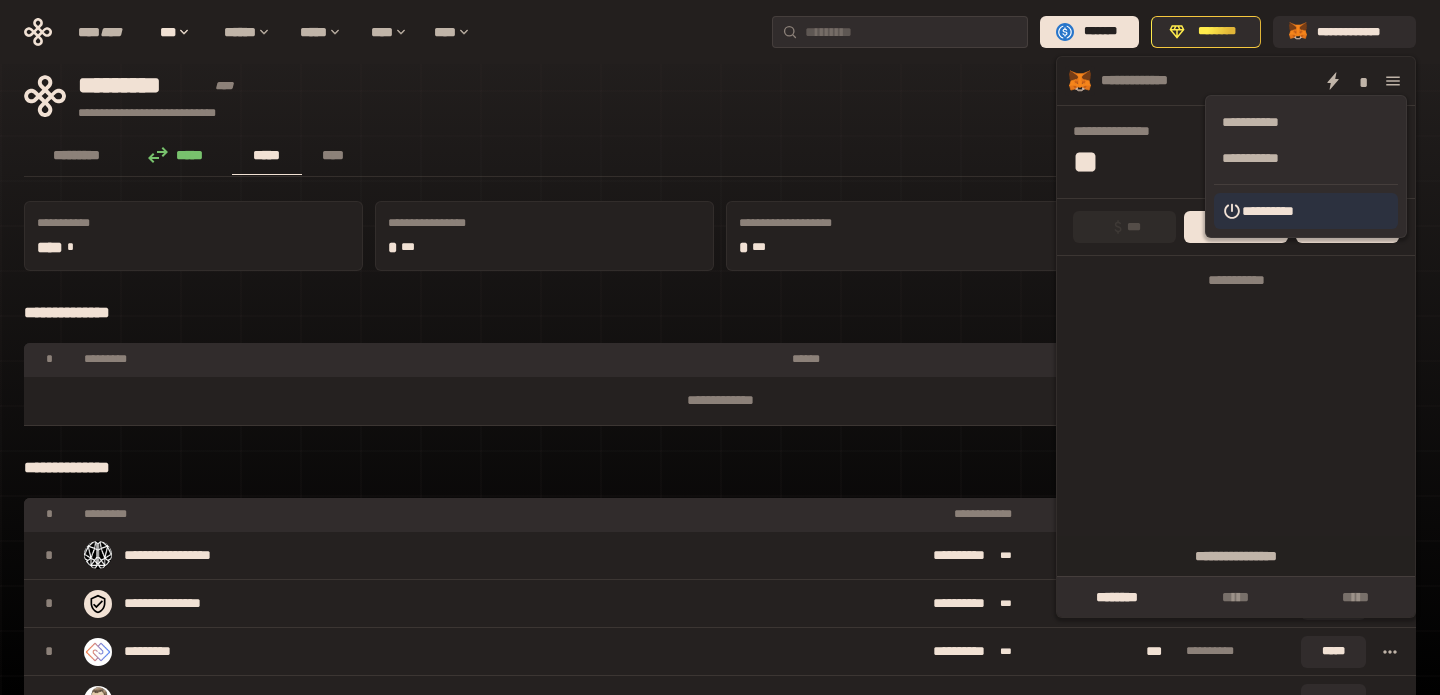 click on "**********" at bounding box center [1306, 211] 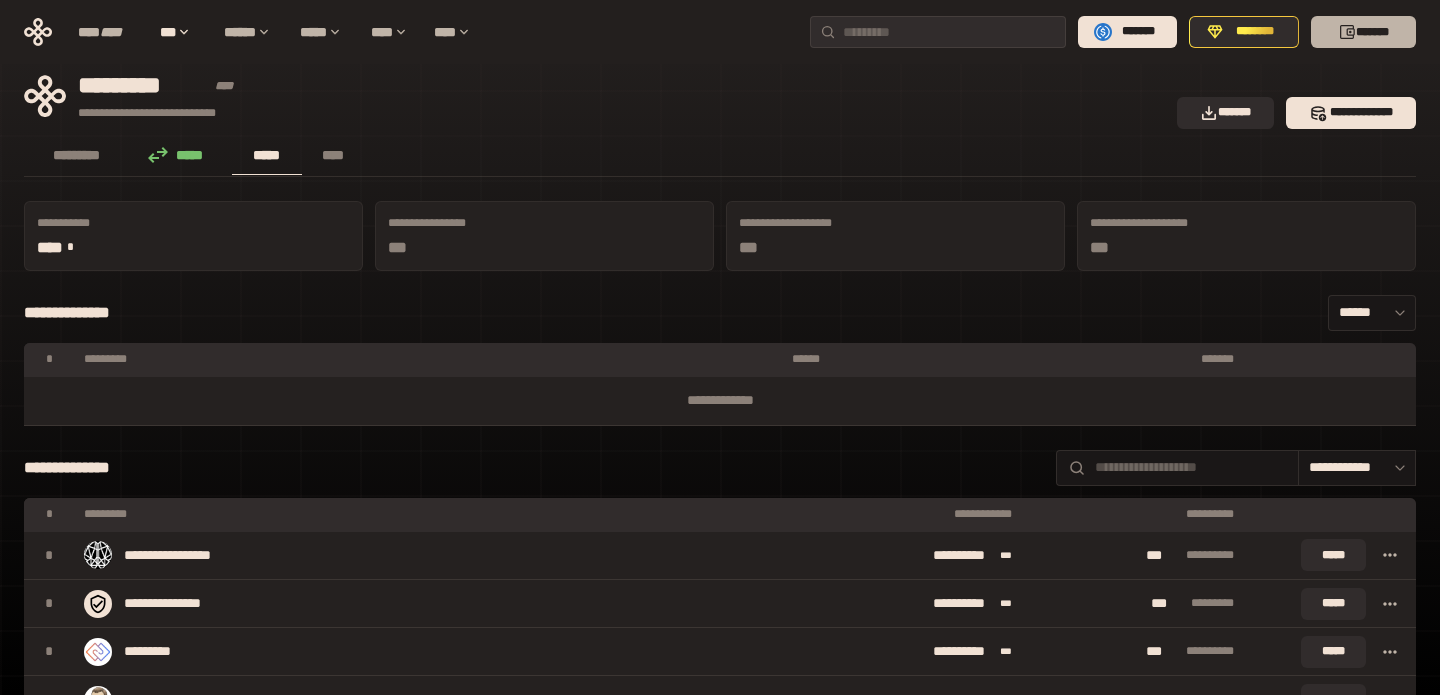 click on "*******" at bounding box center [1363, 32] 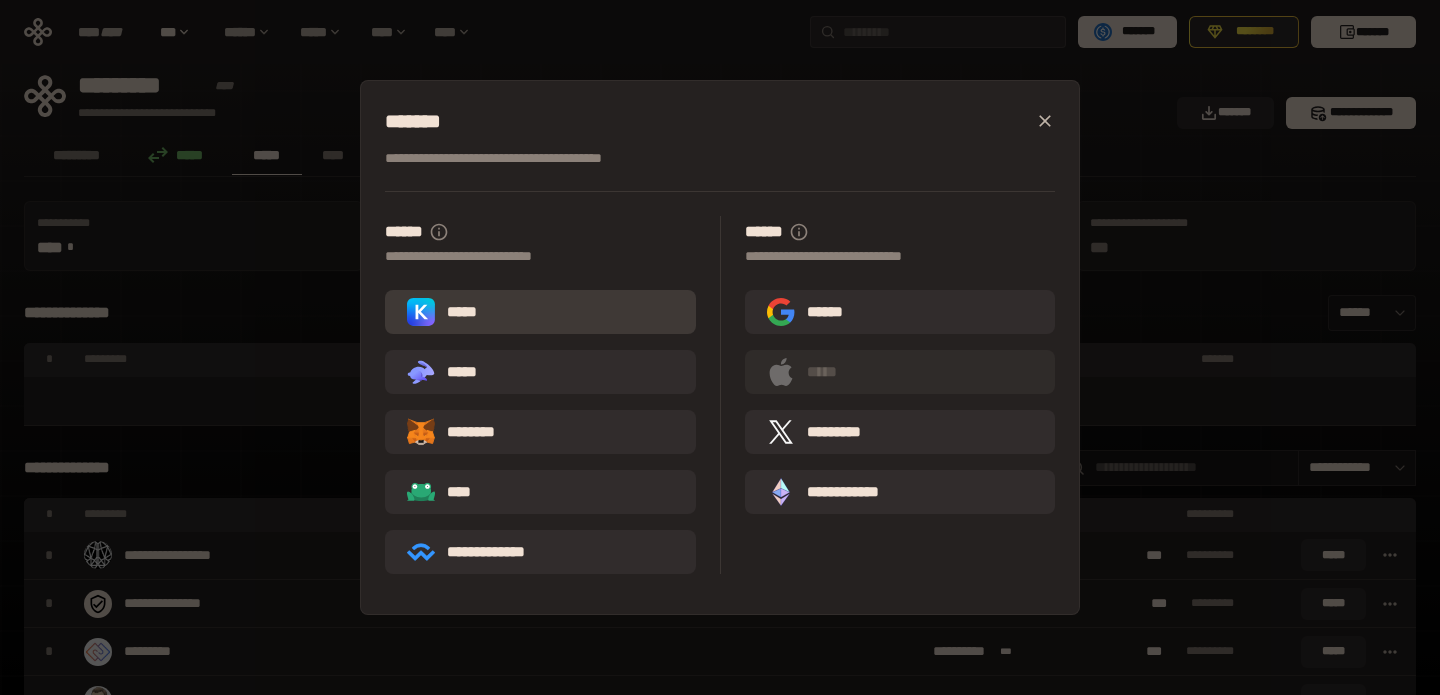 click on "*****" at bounding box center (540, 312) 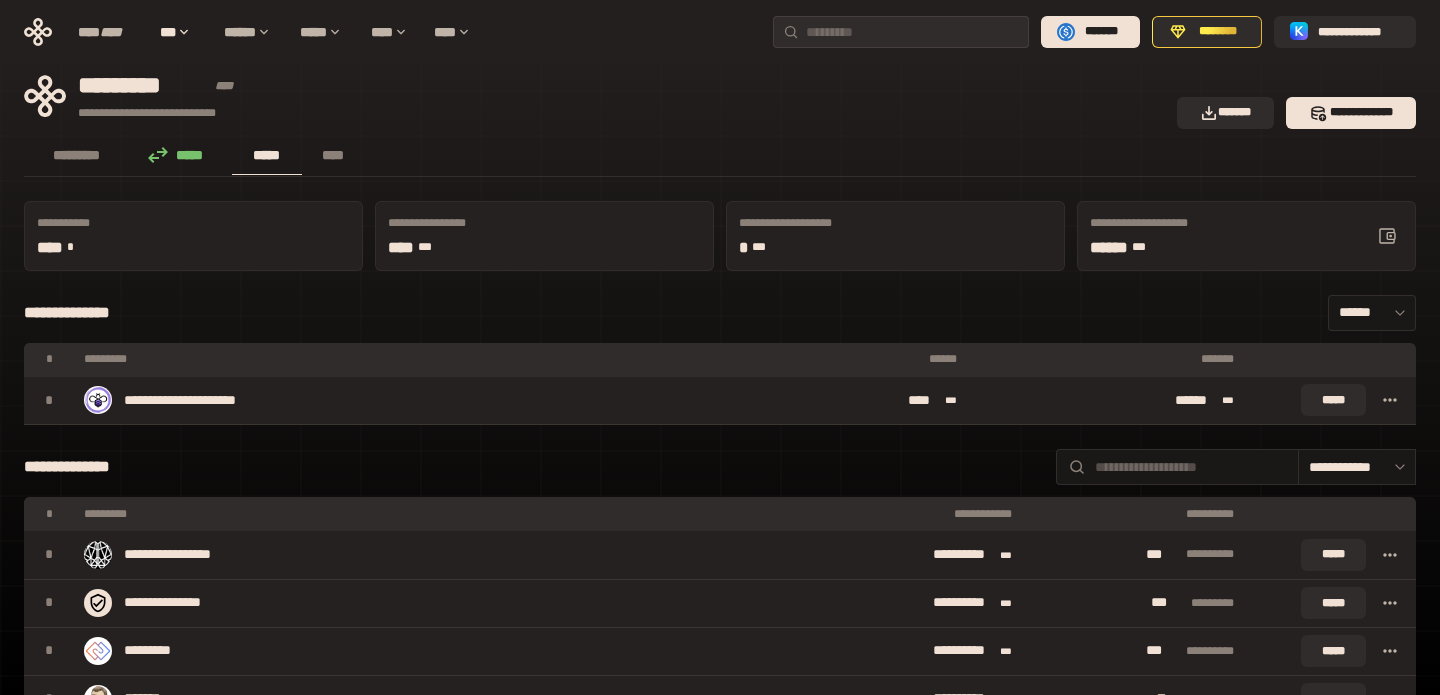 scroll, scrollTop: 0, scrollLeft: 0, axis: both 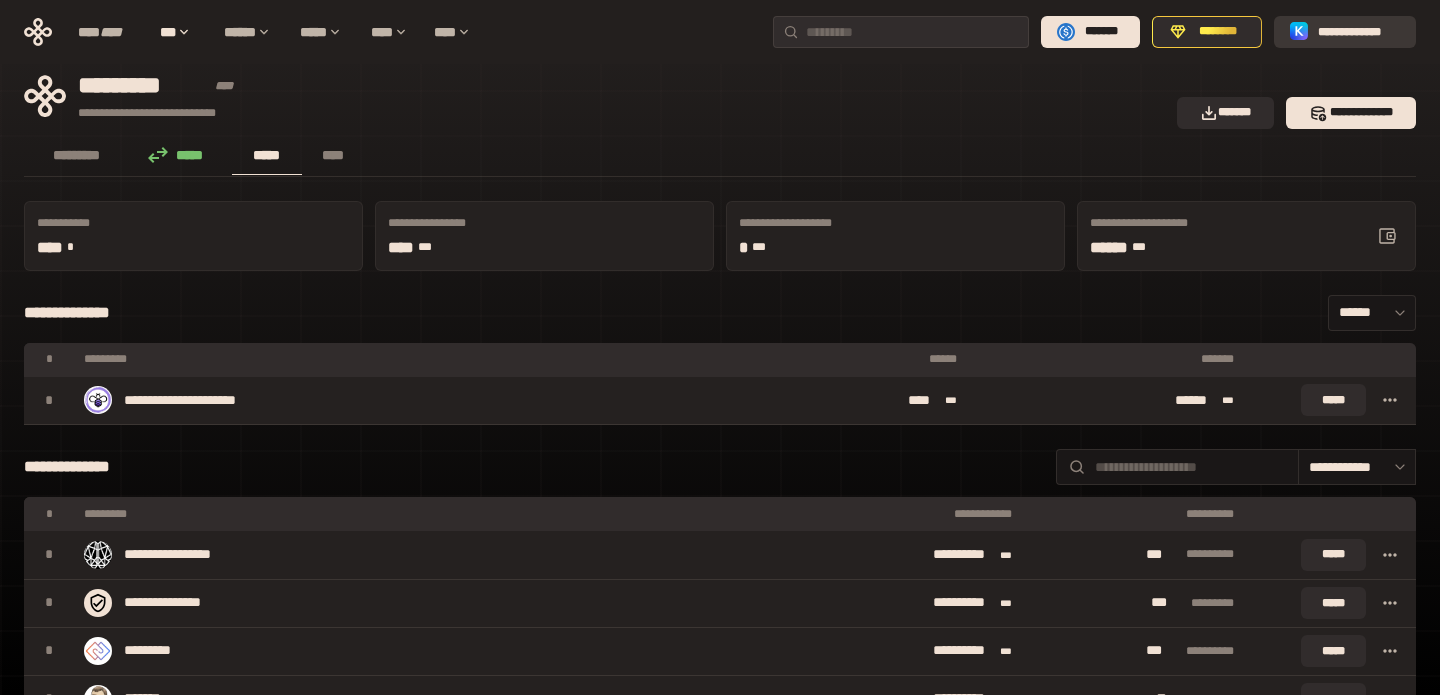 click on "**********" at bounding box center (1359, 32) 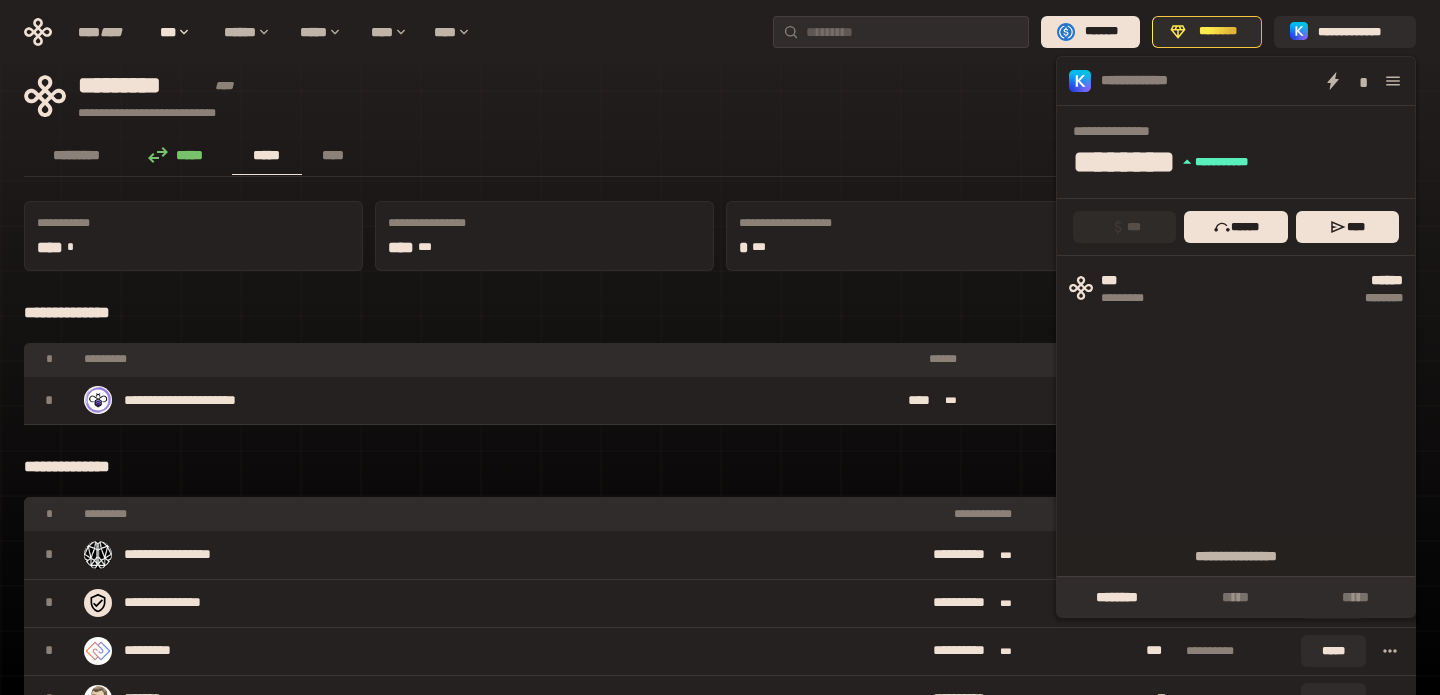 click 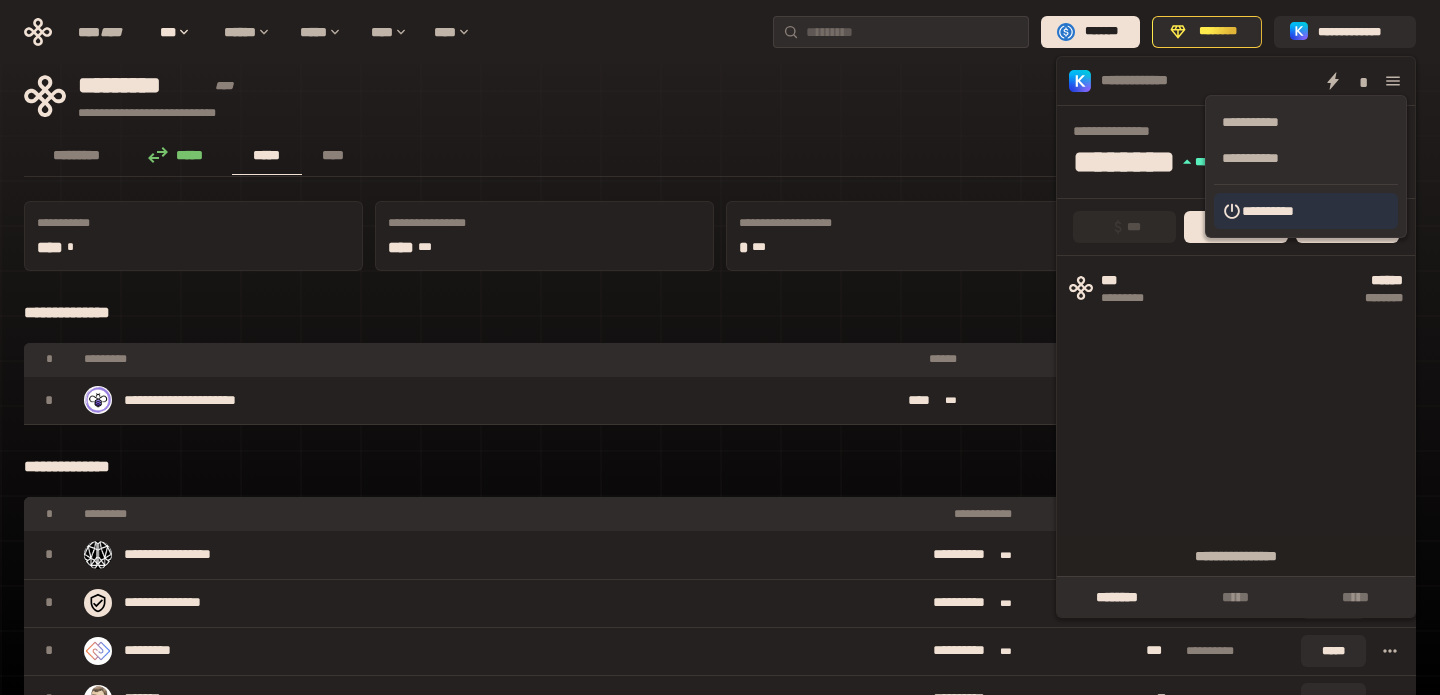 click on "**********" at bounding box center (1306, 211) 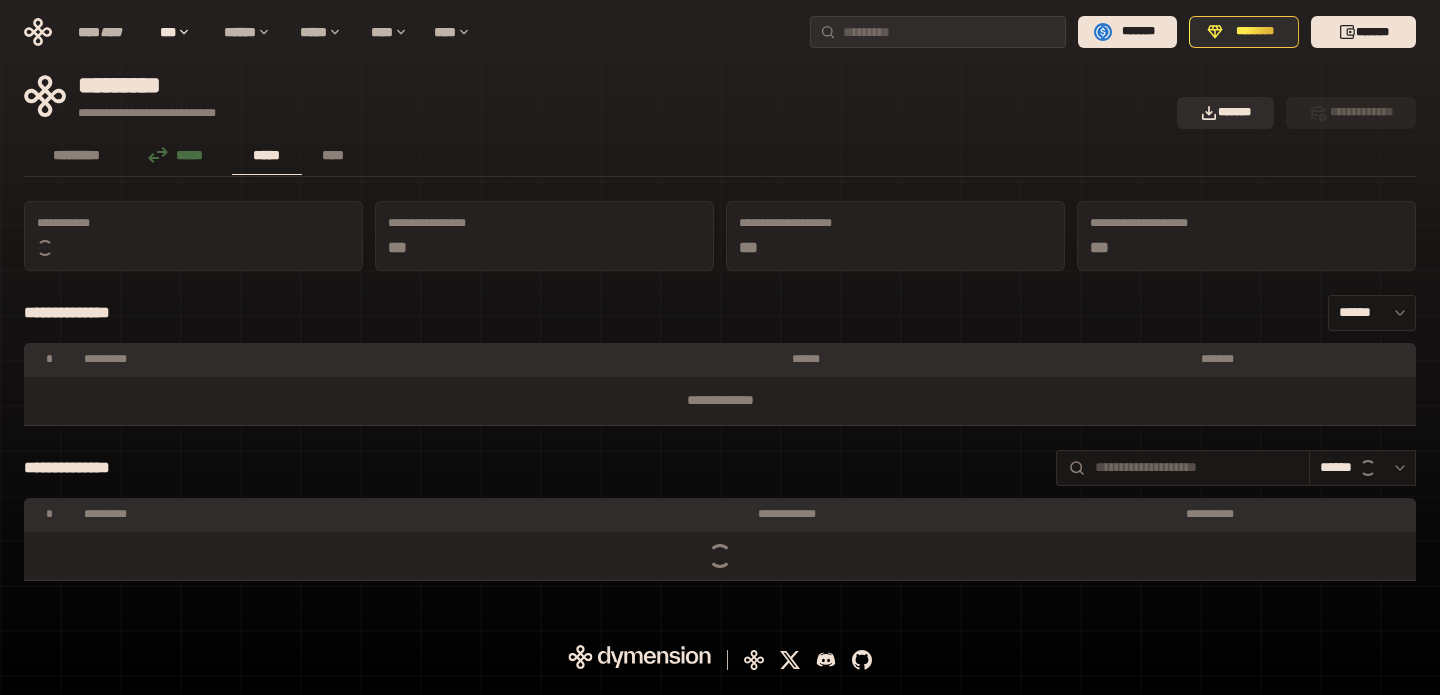 scroll, scrollTop: 0, scrollLeft: 0, axis: both 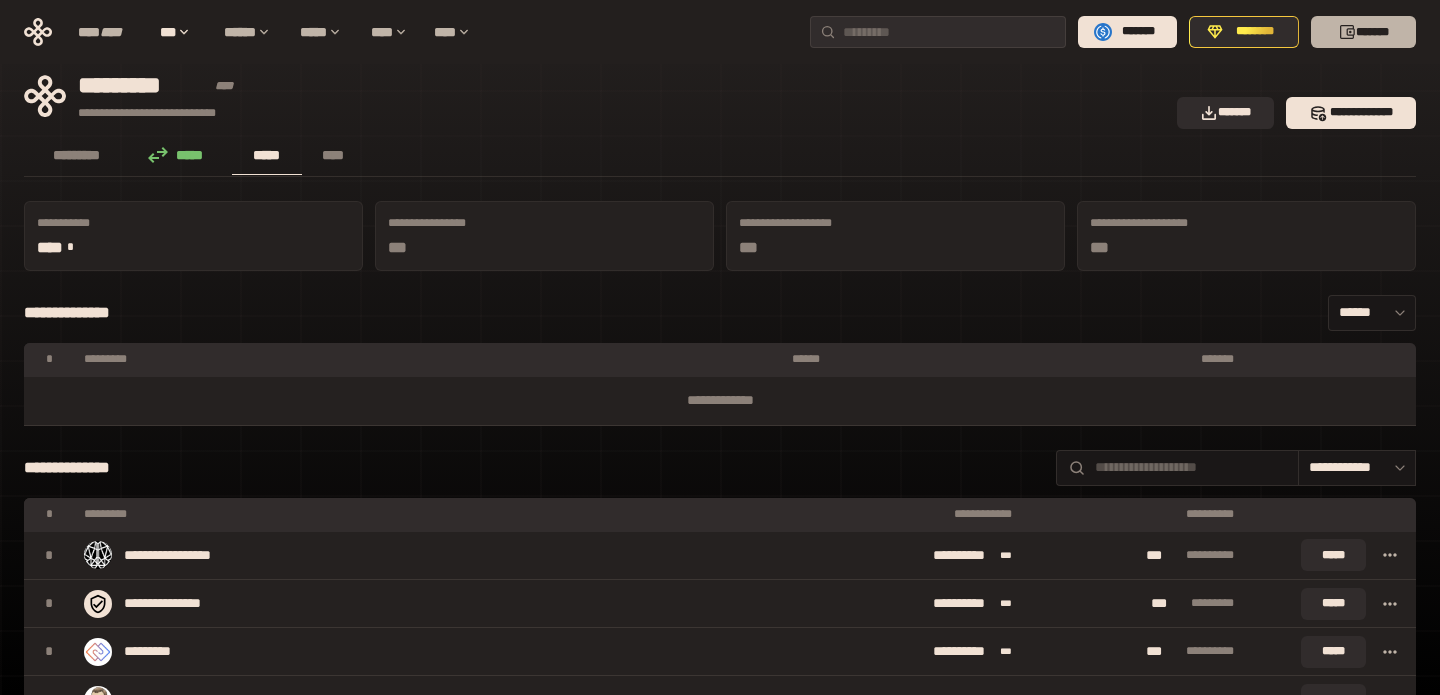 click on "*******" at bounding box center (1363, 32) 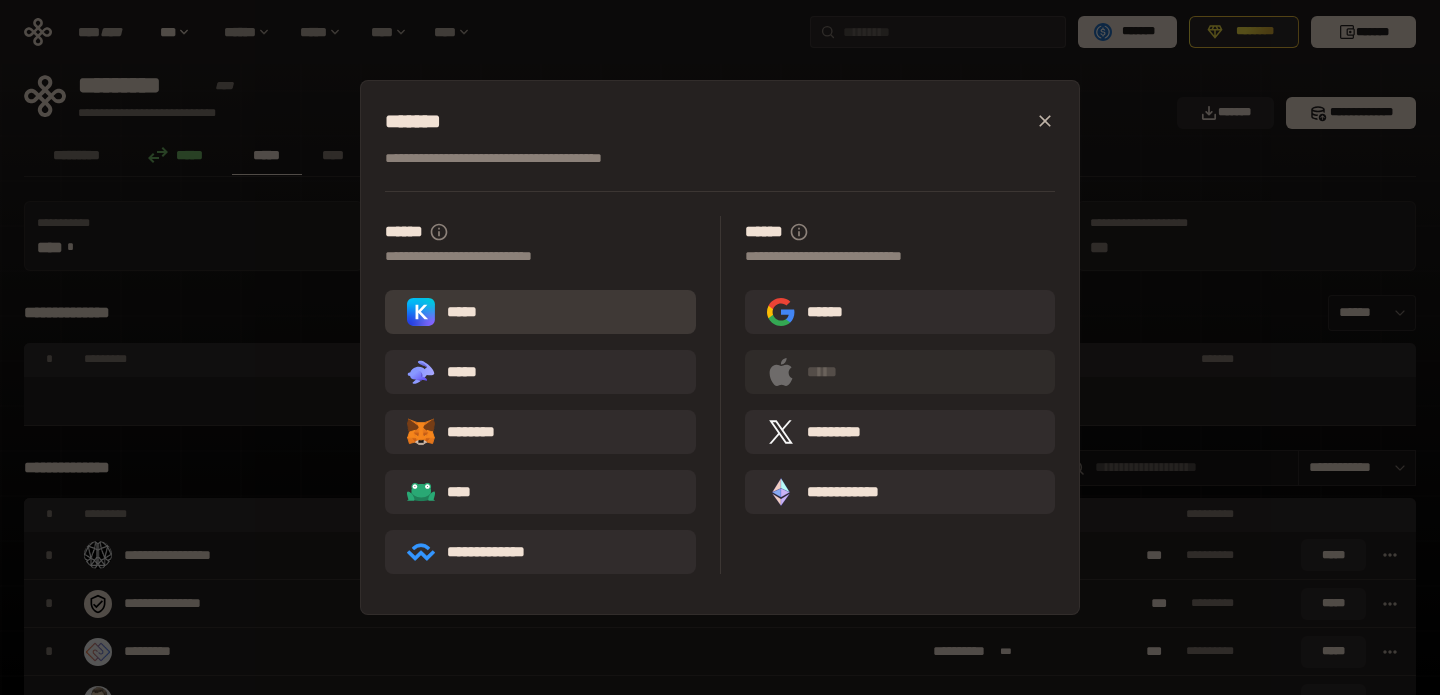 click on "*****" at bounding box center [540, 312] 